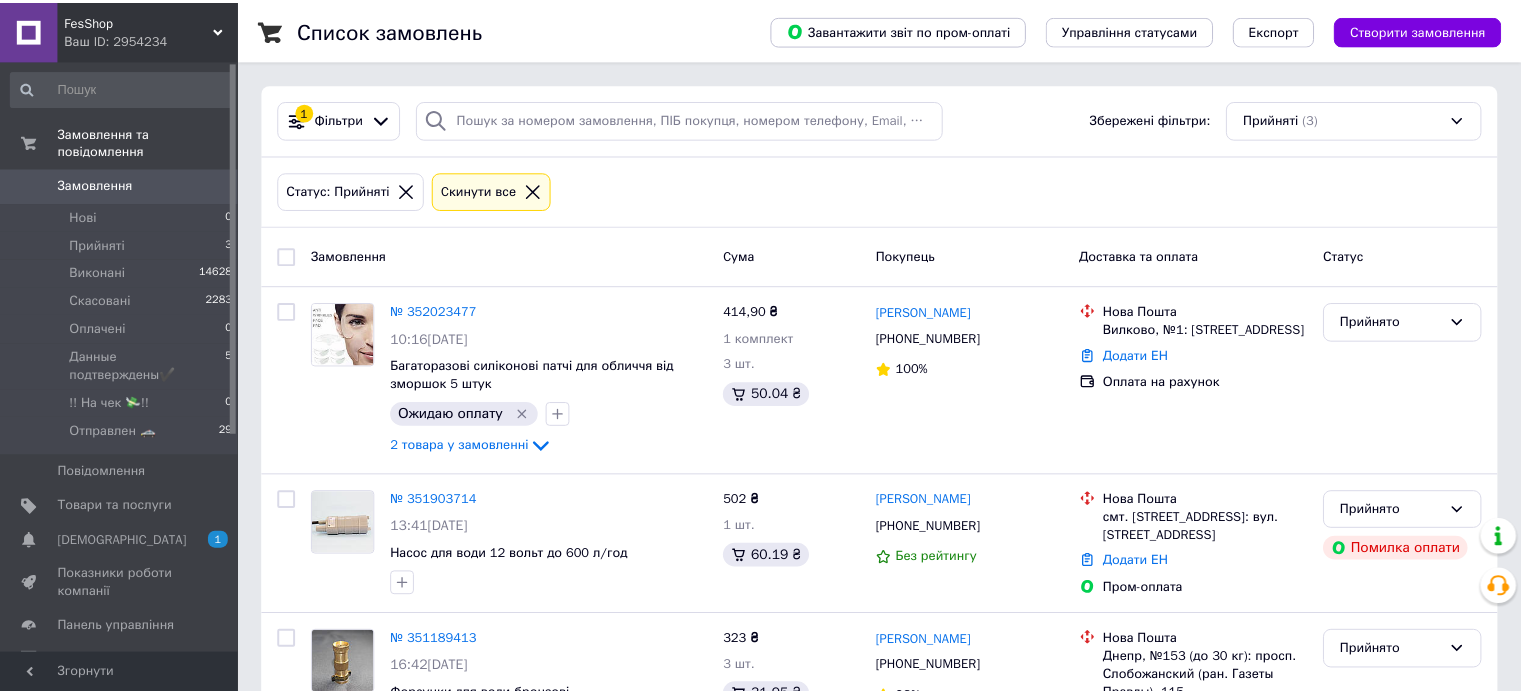 scroll, scrollTop: 0, scrollLeft: 0, axis: both 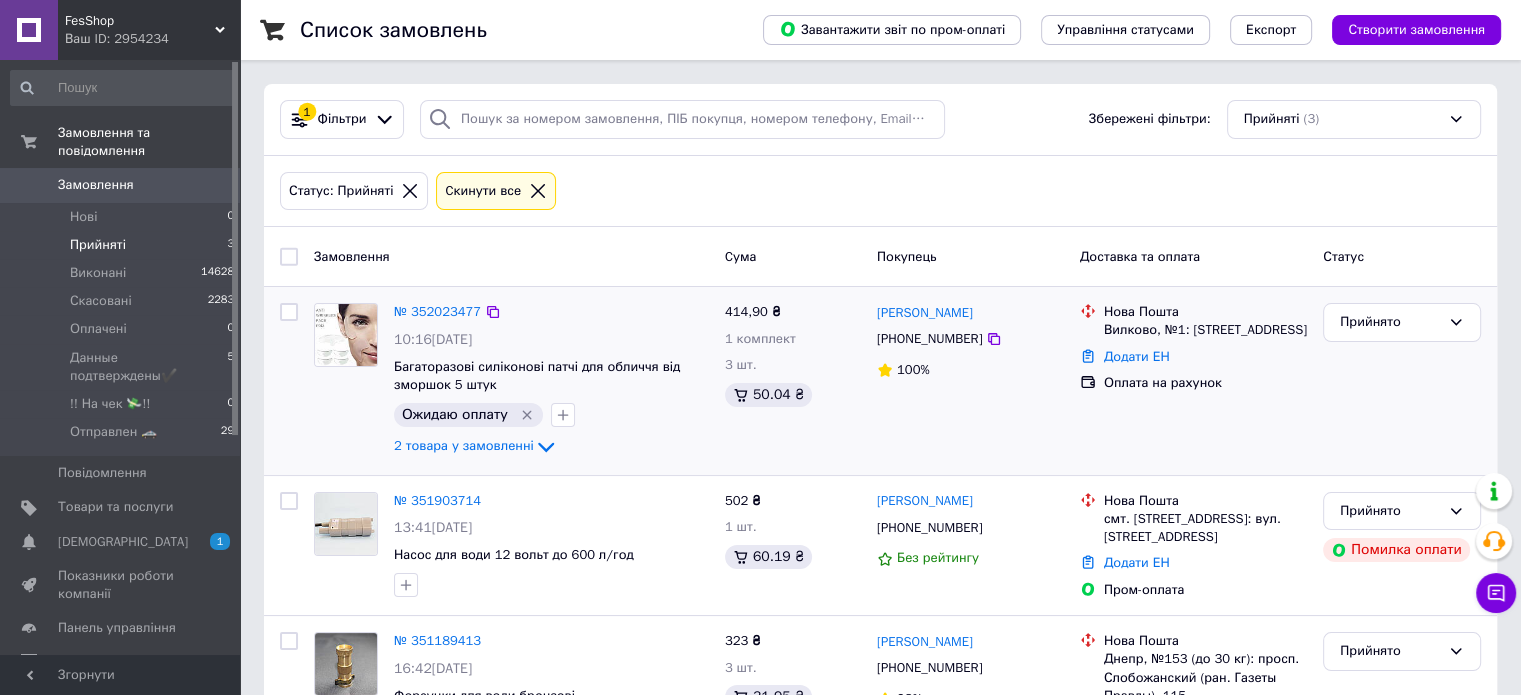 click at bounding box center [346, 335] 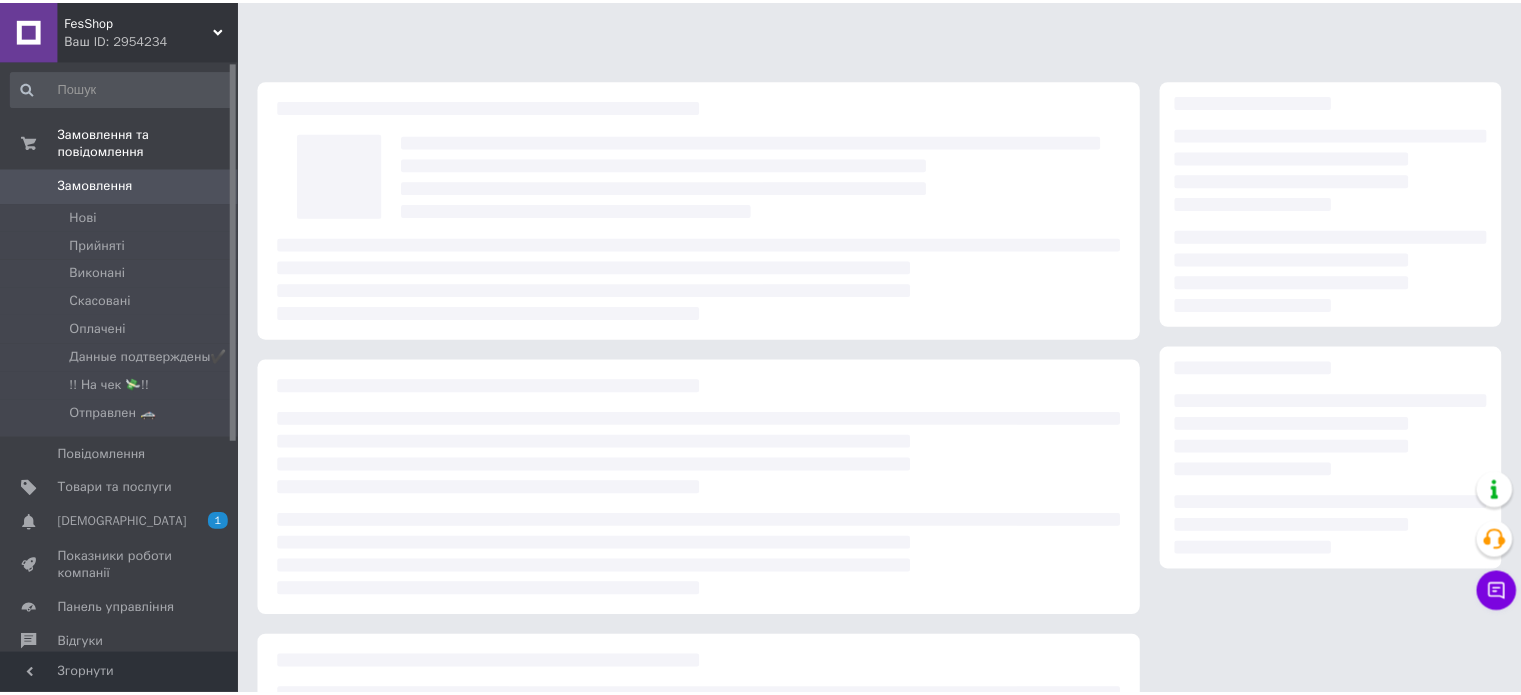 scroll, scrollTop: 0, scrollLeft: 0, axis: both 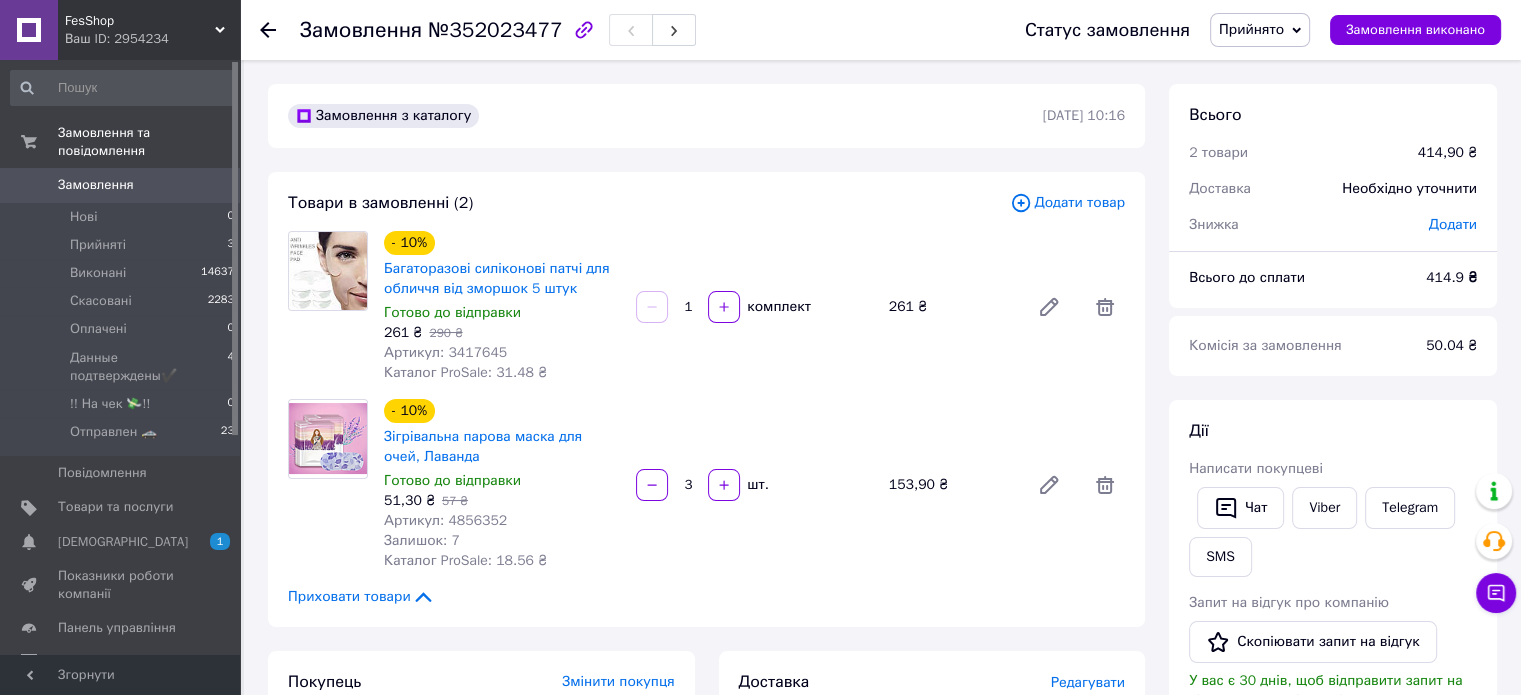 click on "Прийнято" at bounding box center [1260, 30] 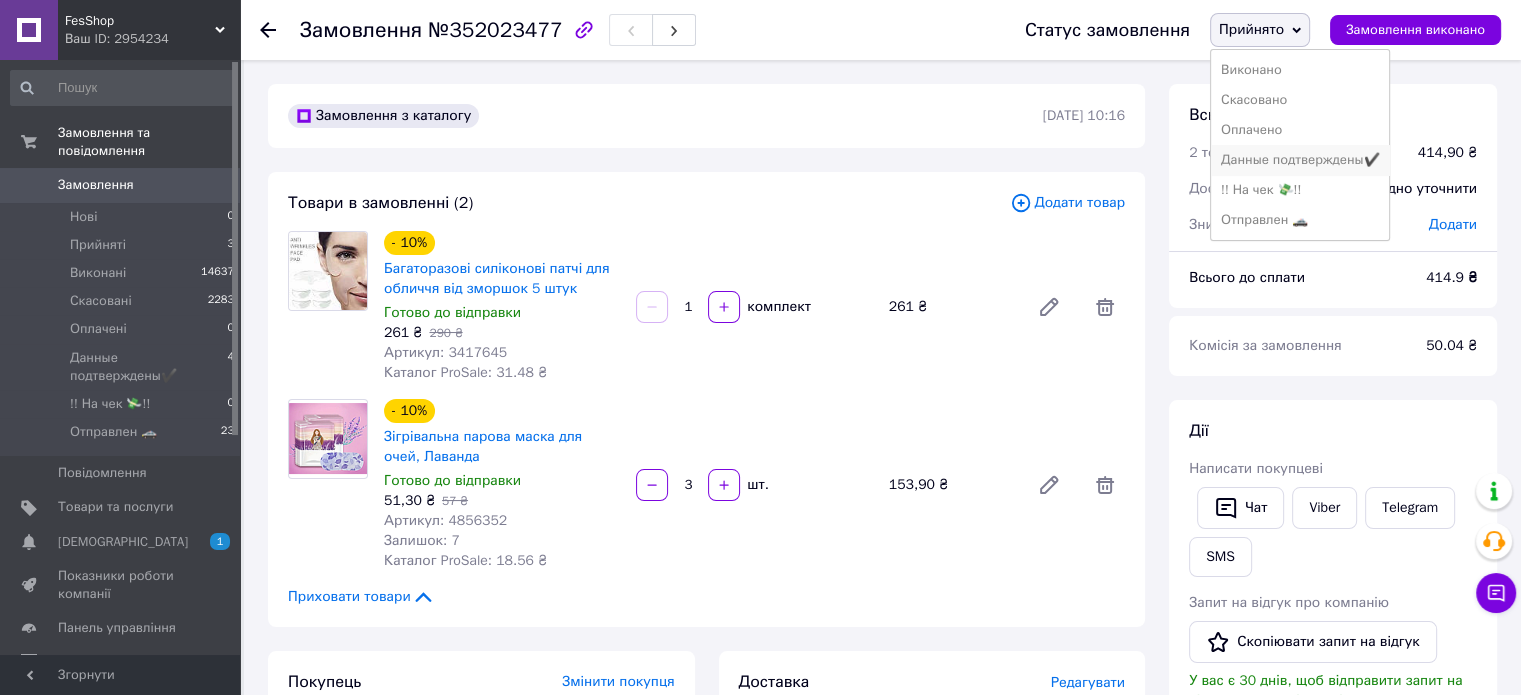 click on "Данные подтверждены✔️" at bounding box center (1300, 160) 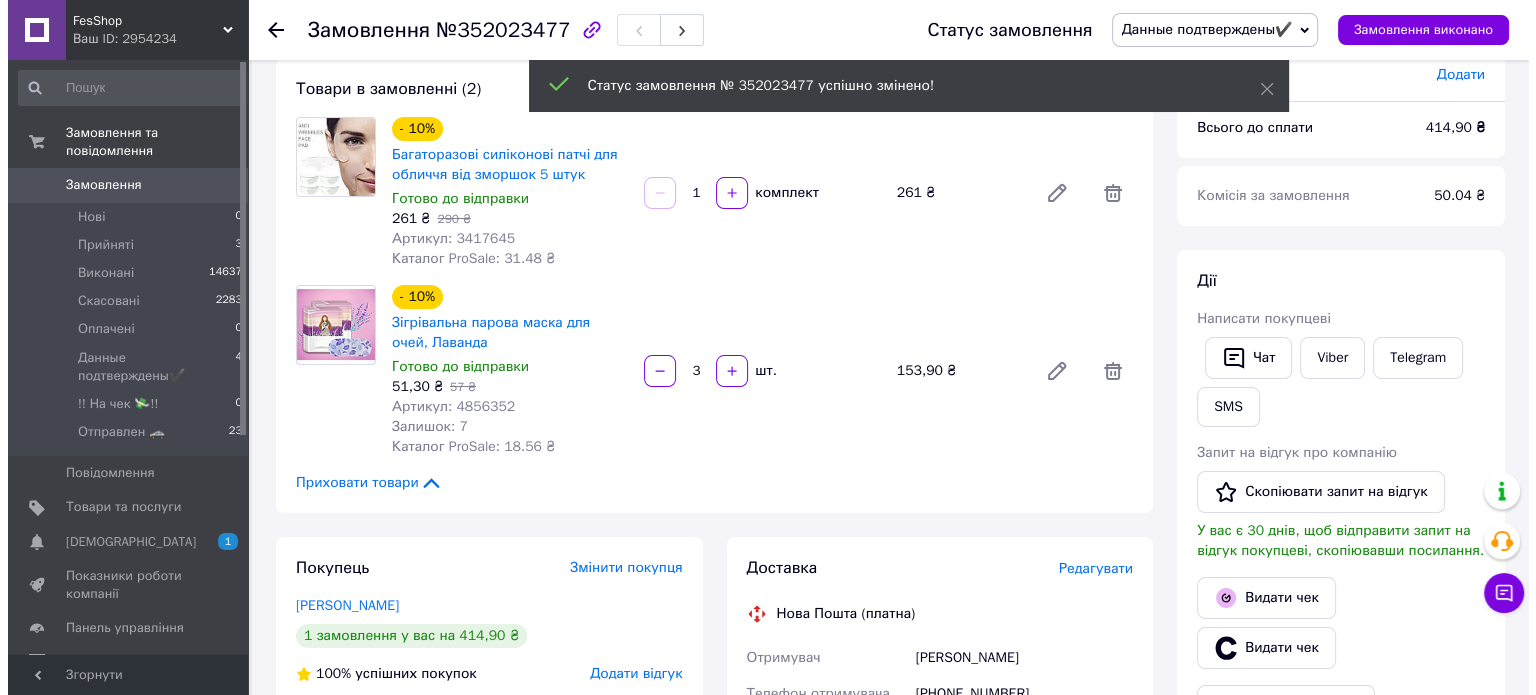 scroll, scrollTop: 400, scrollLeft: 0, axis: vertical 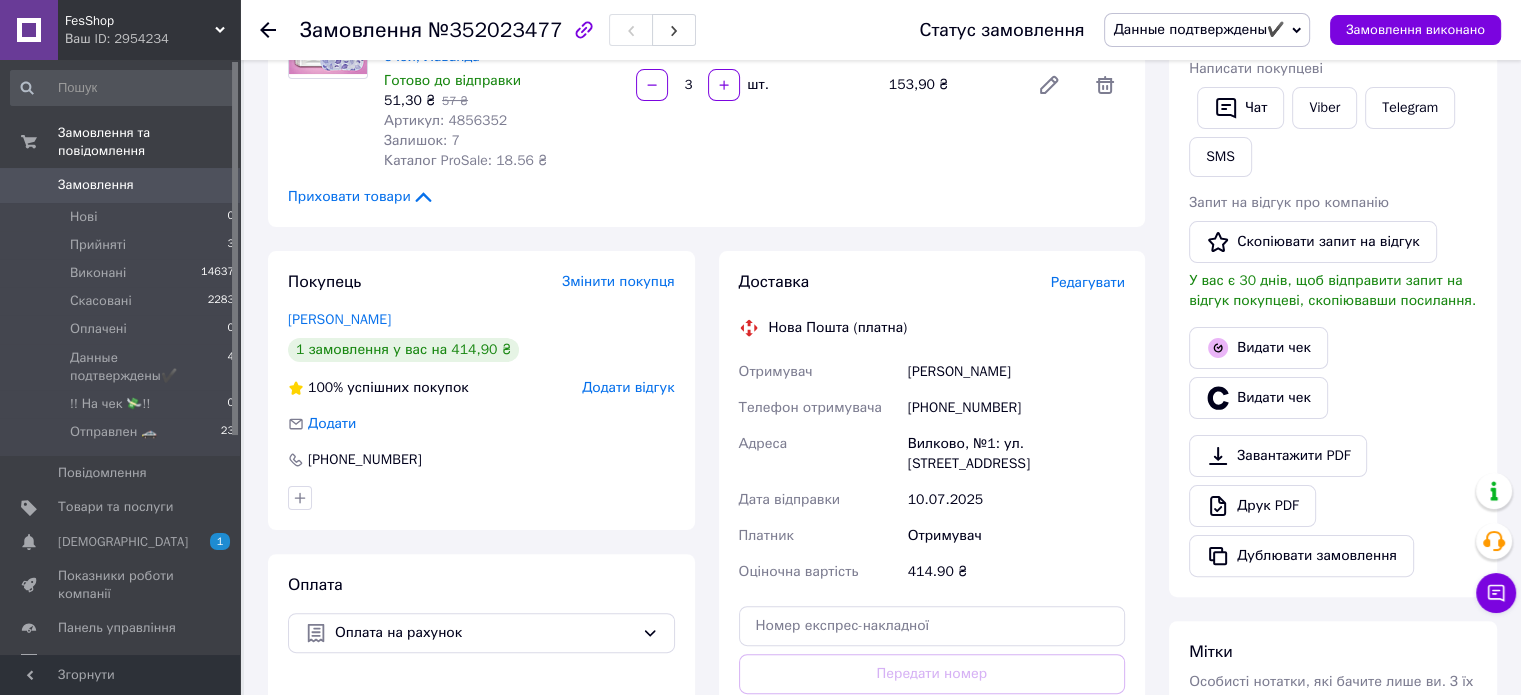 click on "Редагувати" at bounding box center [1088, 282] 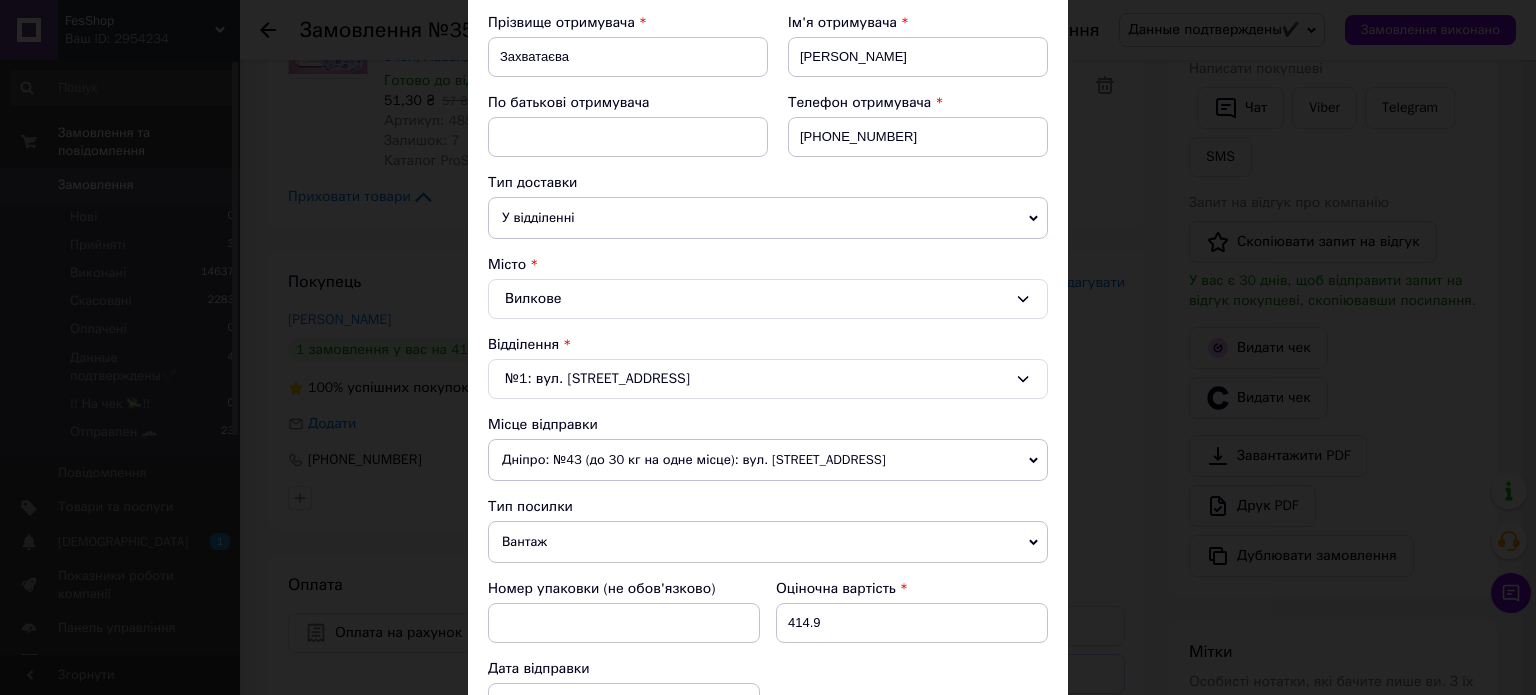 scroll, scrollTop: 600, scrollLeft: 0, axis: vertical 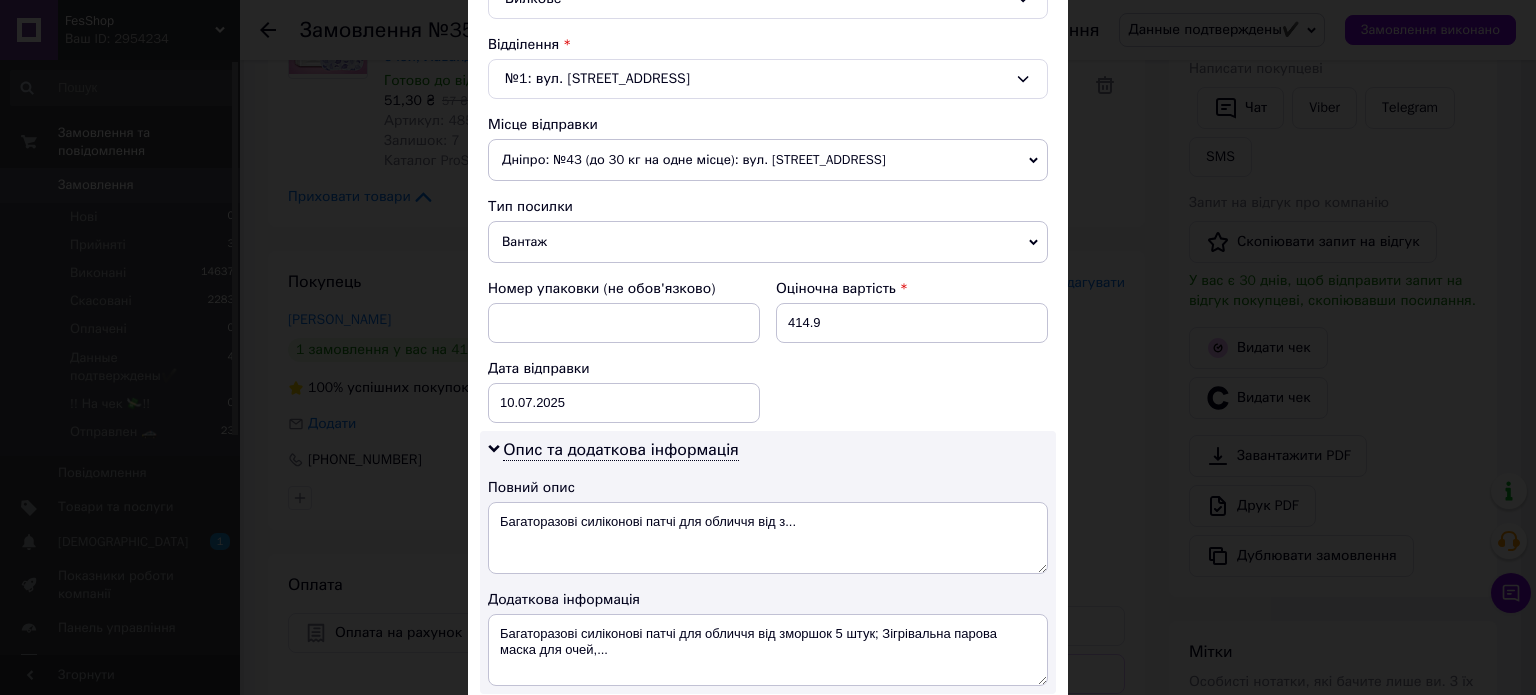 click 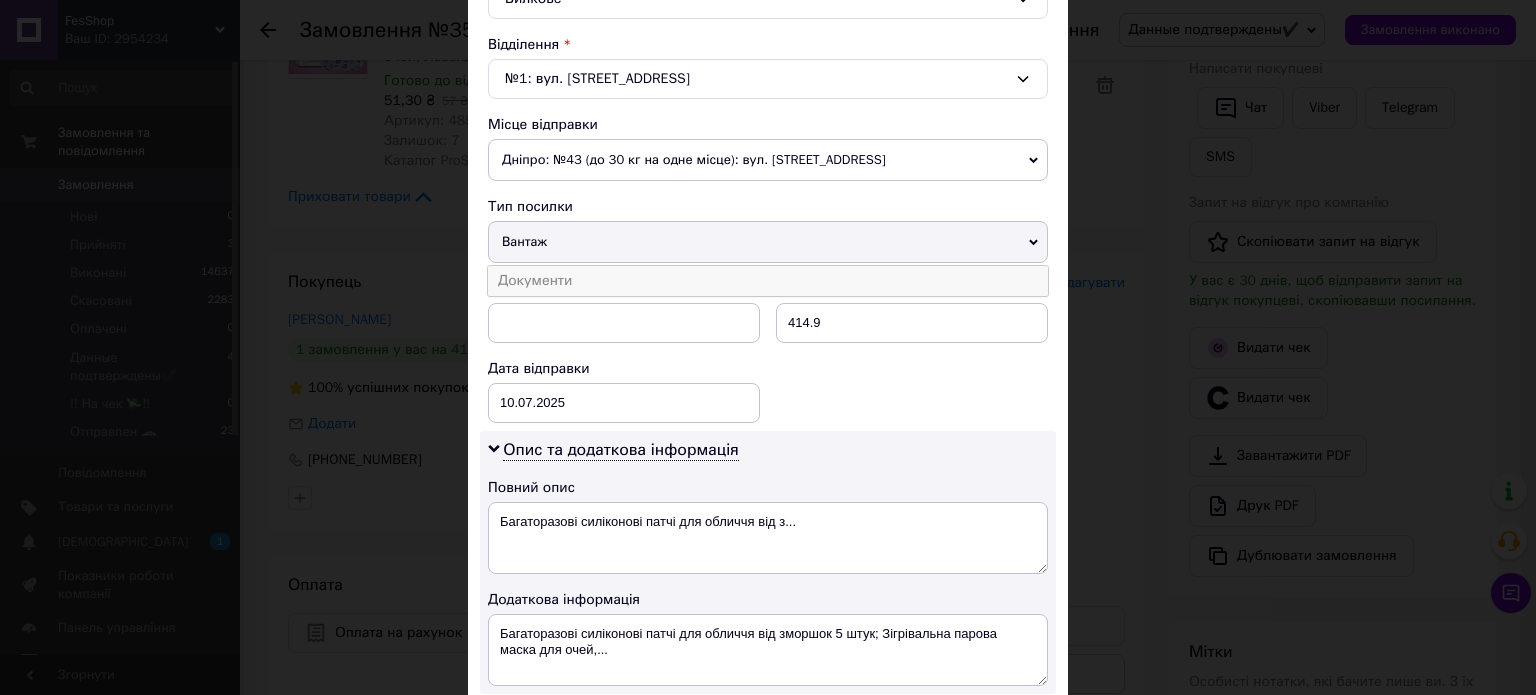 click on "Документи" at bounding box center [768, 281] 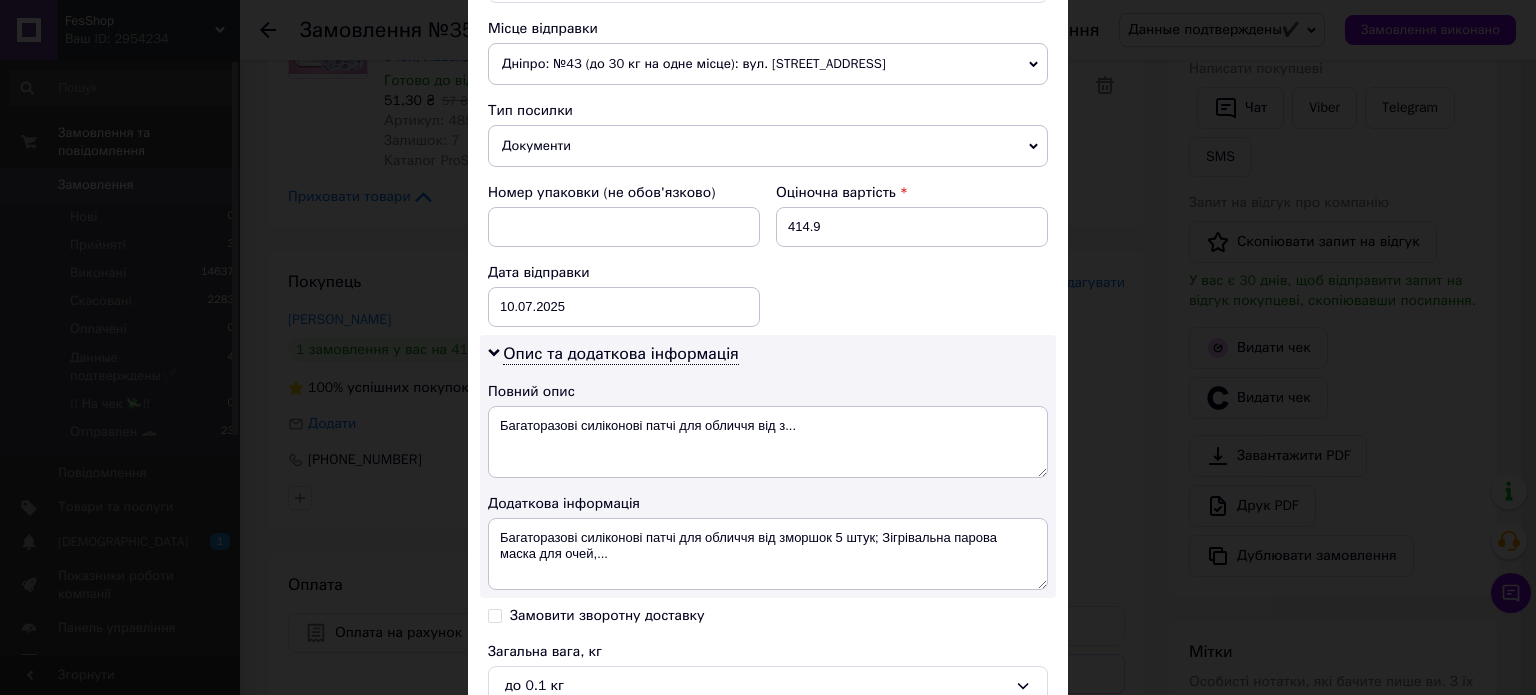 scroll, scrollTop: 800, scrollLeft: 0, axis: vertical 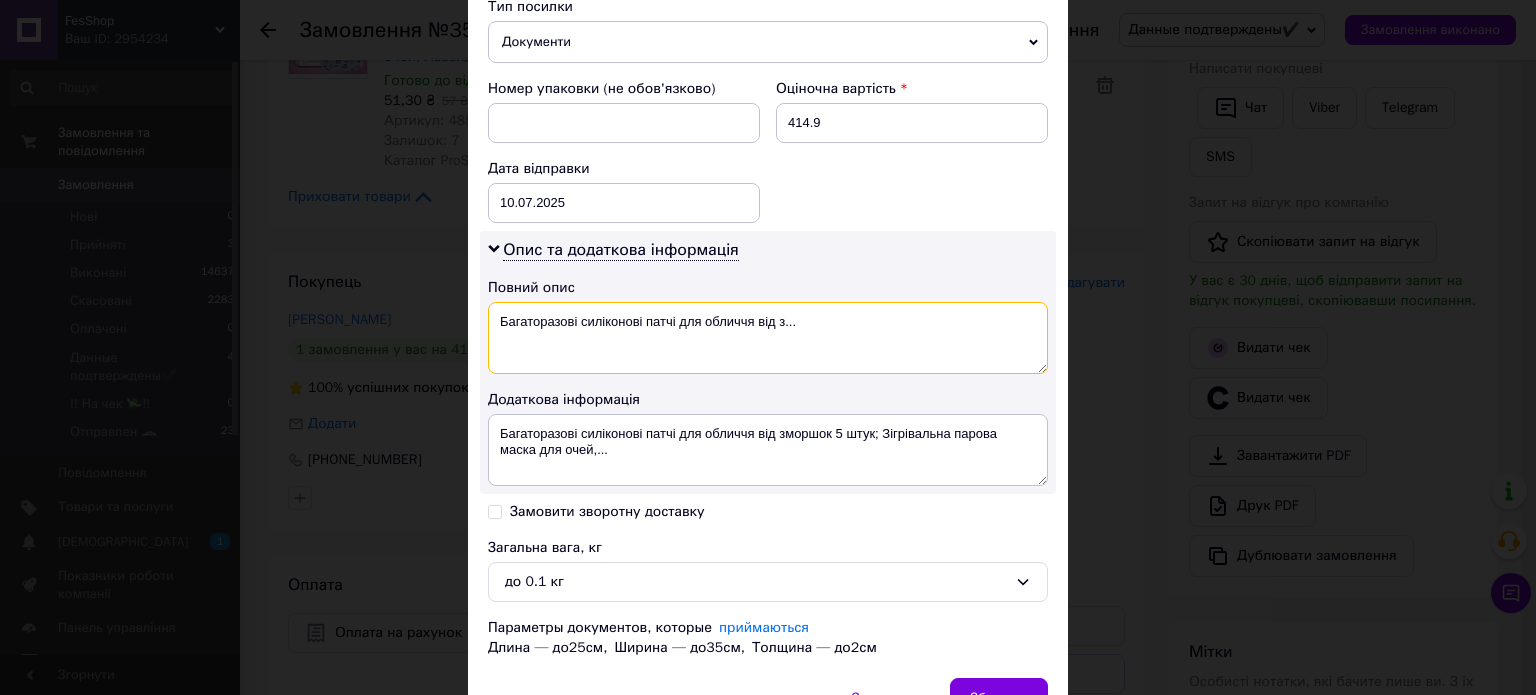 drag, startPoint x: 643, startPoint y: 319, endPoint x: 494, endPoint y: 327, distance: 149.21461 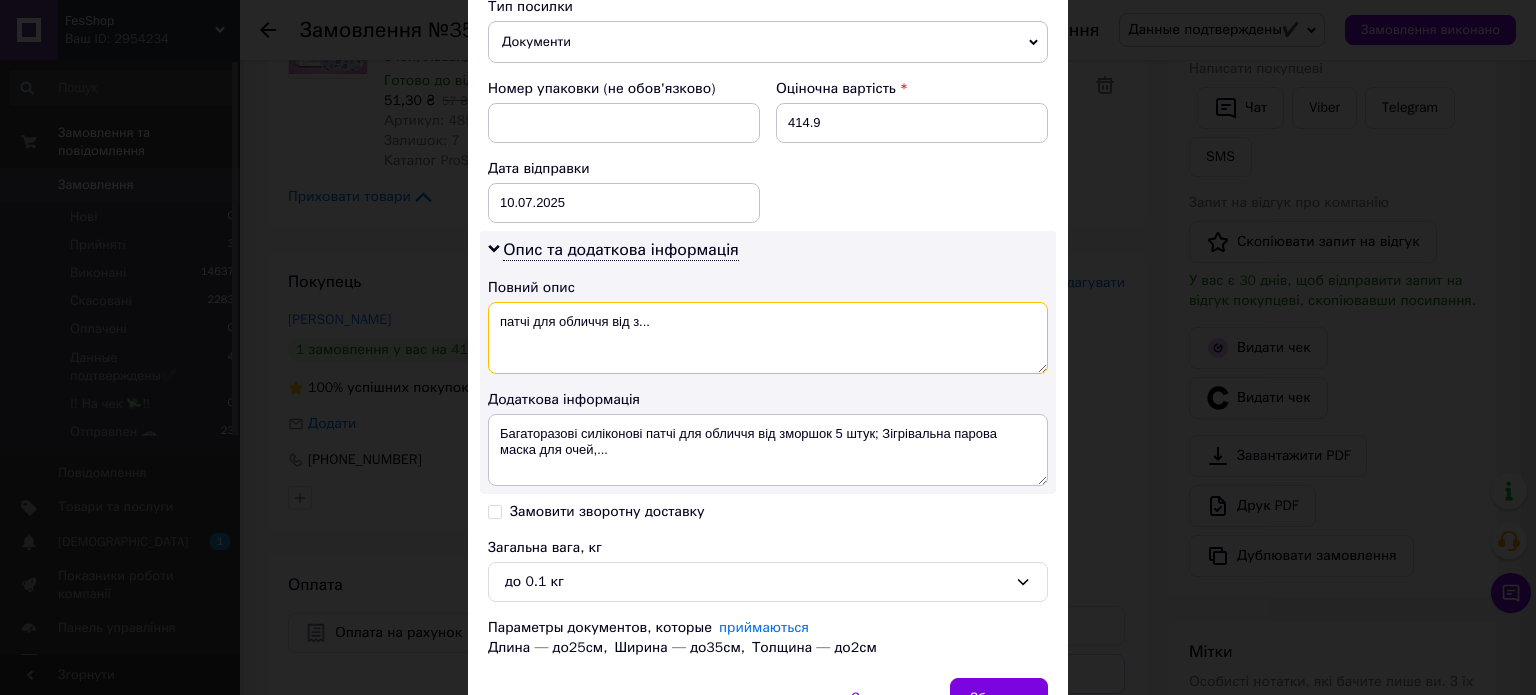 drag, startPoint x: 530, startPoint y: 321, endPoint x: 669, endPoint y: 342, distance: 140.57738 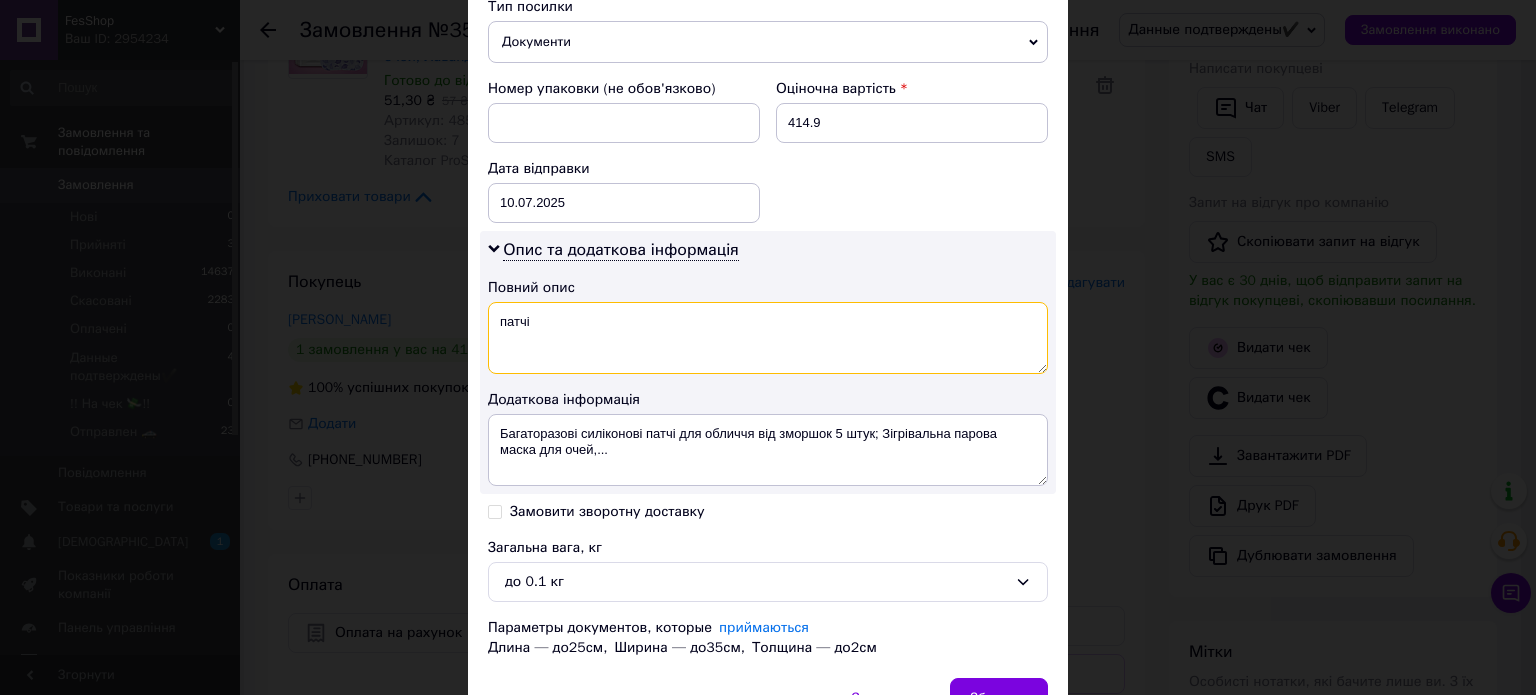 type on "патчі" 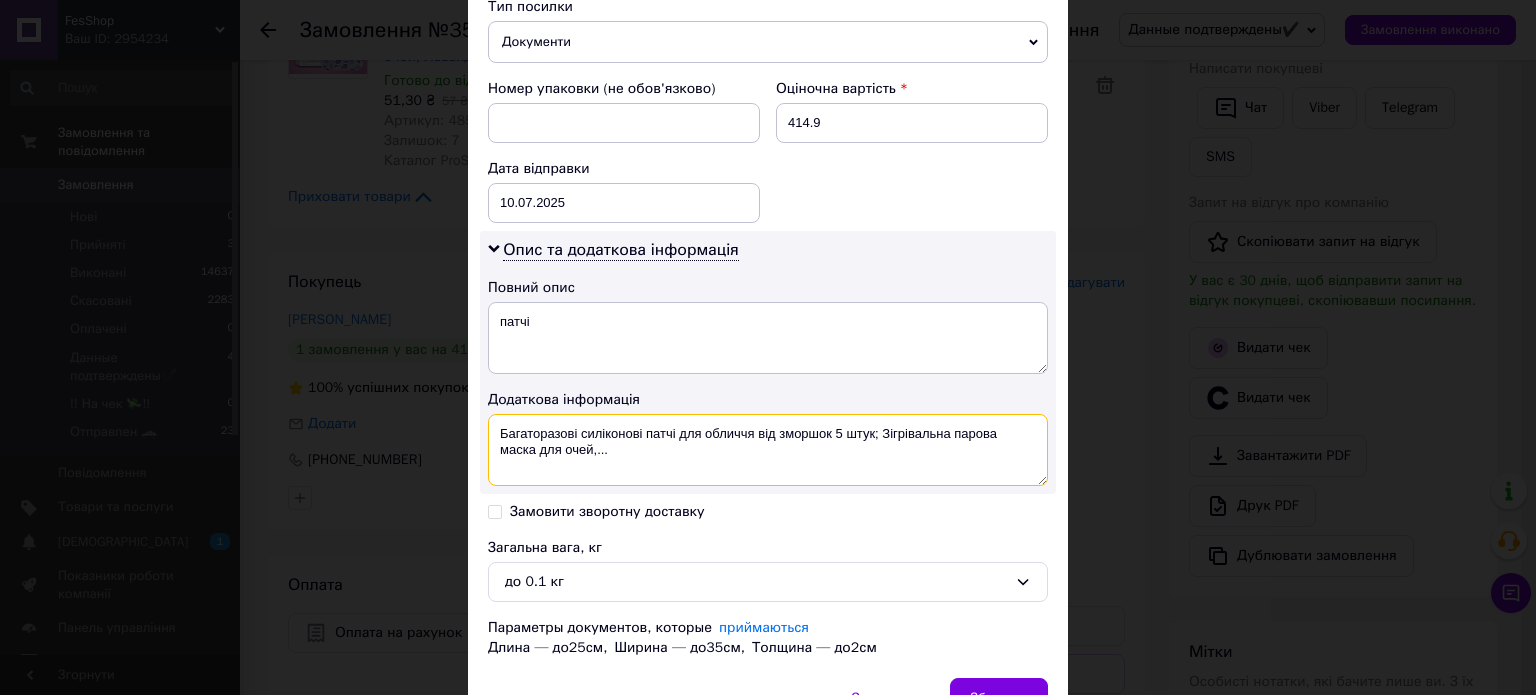 drag, startPoint x: 641, startPoint y: 429, endPoint x: 492, endPoint y: 427, distance: 149.01343 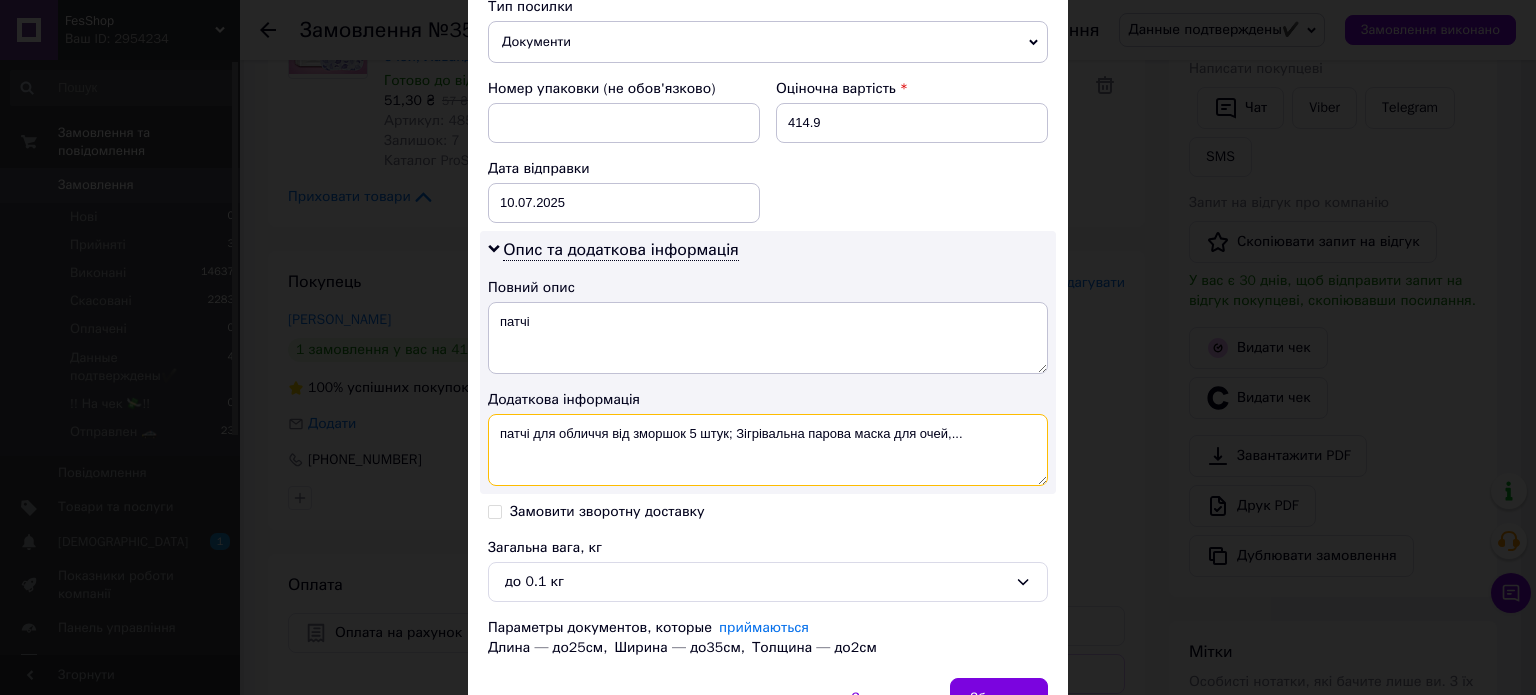 drag, startPoint x: 531, startPoint y: 429, endPoint x: 684, endPoint y: 468, distance: 157.89236 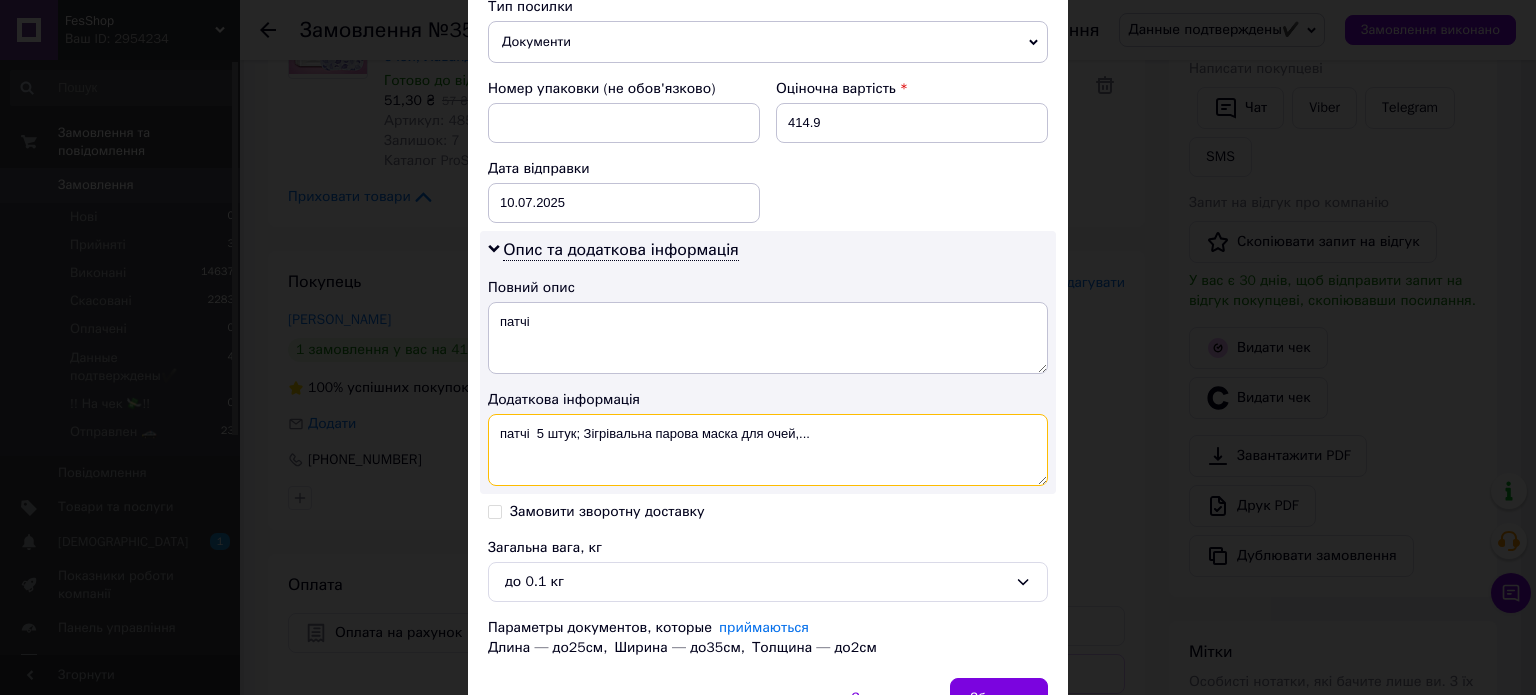 drag, startPoint x: 736, startPoint y: 437, endPoint x: 818, endPoint y: 452, distance: 83.360664 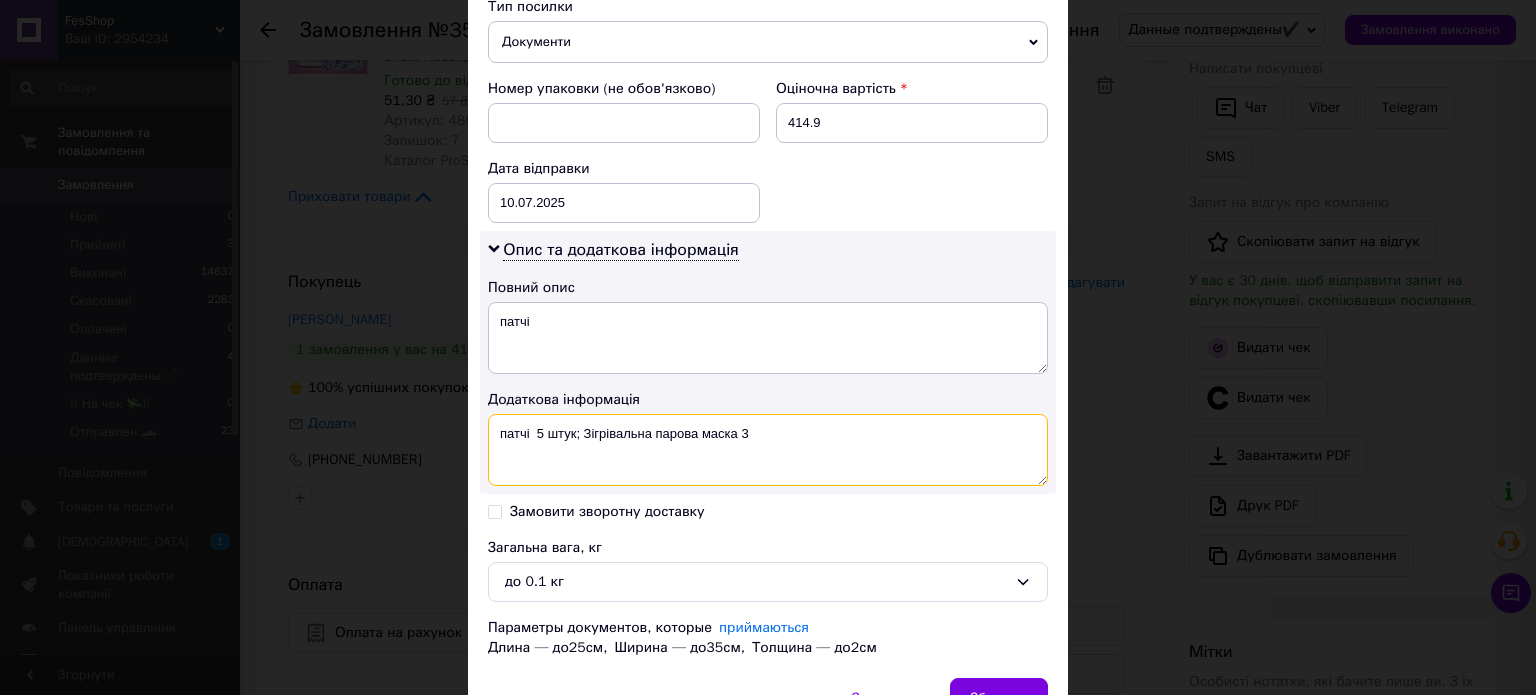 click on "патчі  5 штук; Зігрівальна парова маска 3" at bounding box center [768, 450] 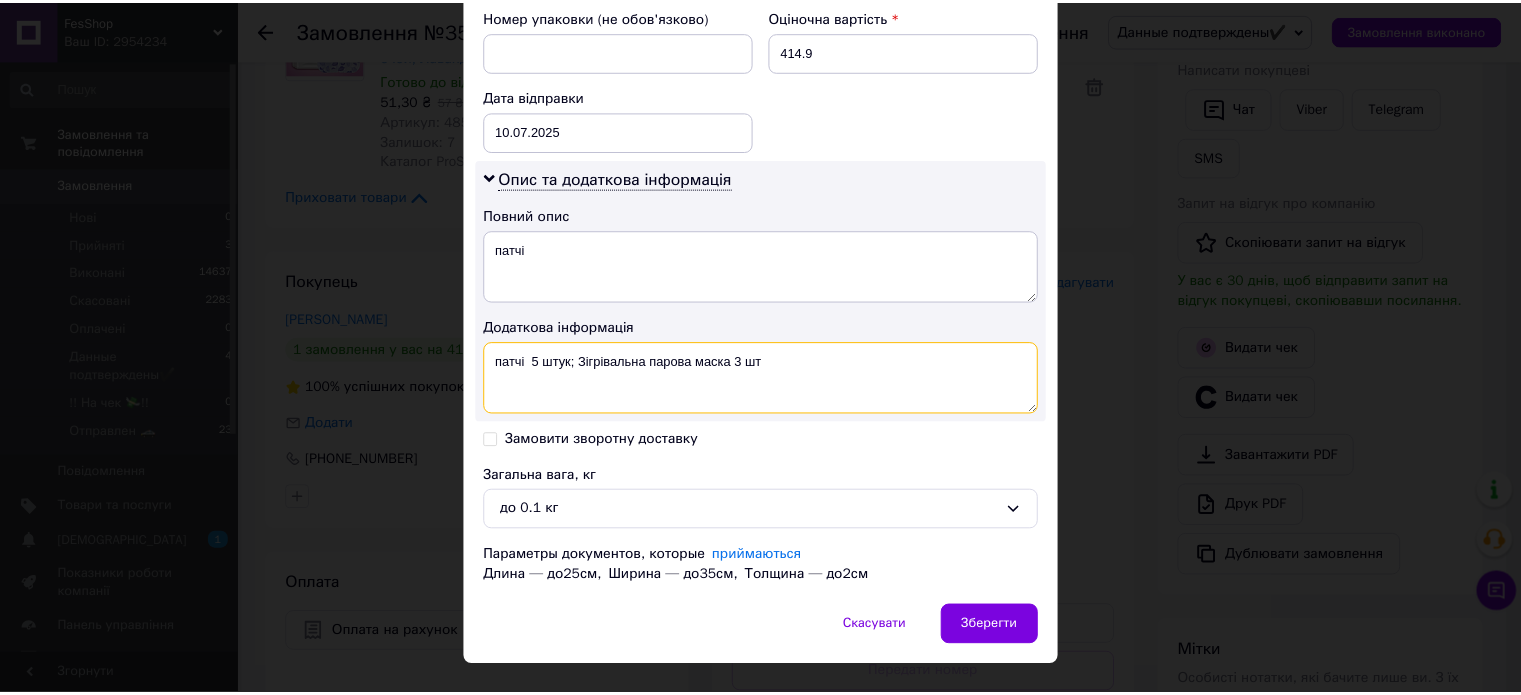scroll, scrollTop: 906, scrollLeft: 0, axis: vertical 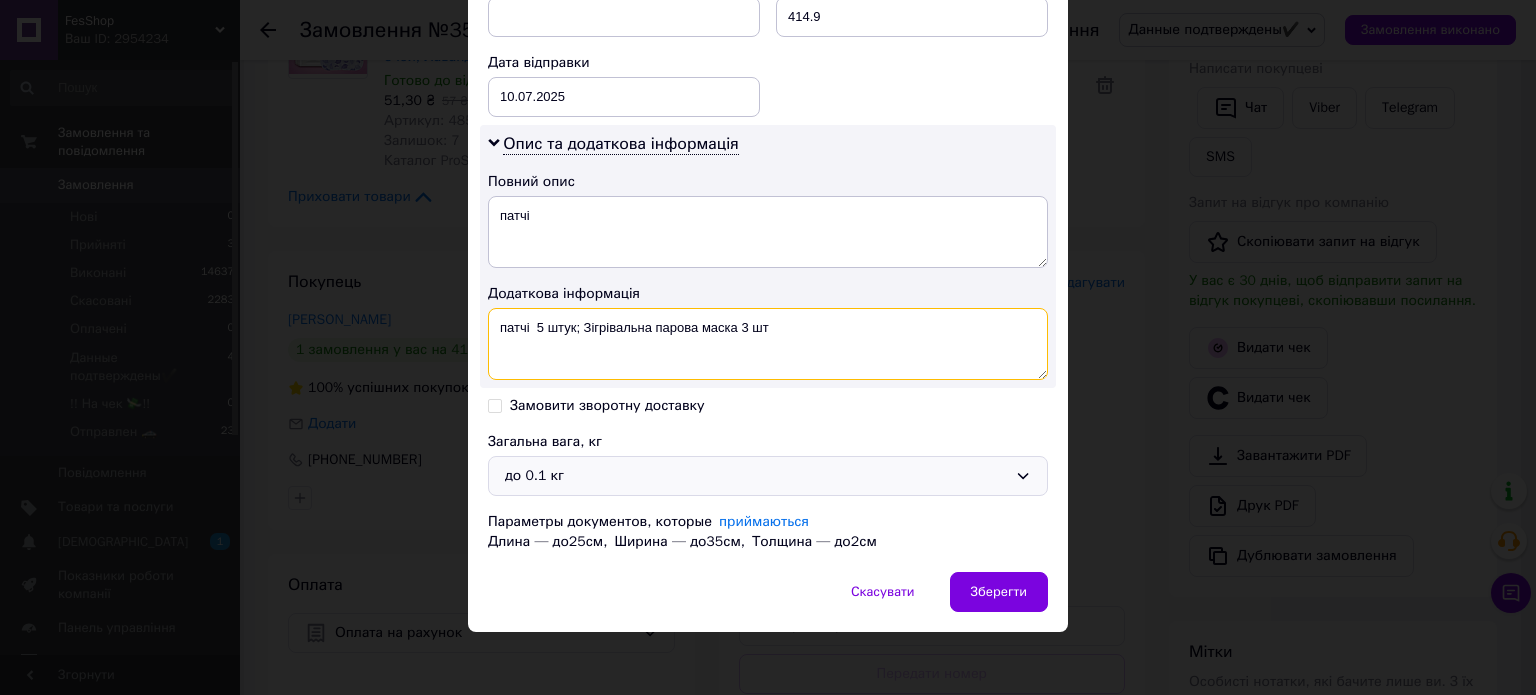 type on "патчі  5 штук; Зігрівальна парова маска 3 шт" 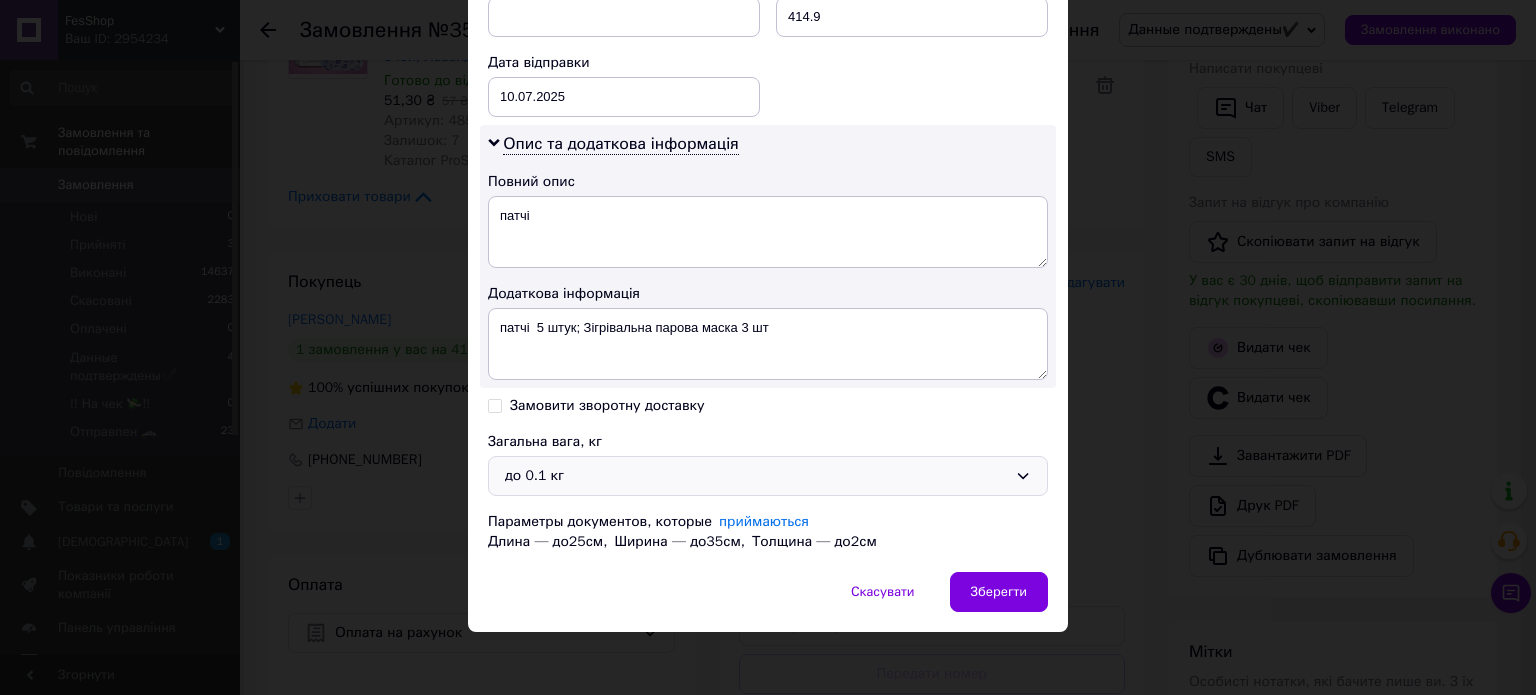 drag, startPoint x: 1024, startPoint y: 475, endPoint x: 836, endPoint y: 487, distance: 188.38258 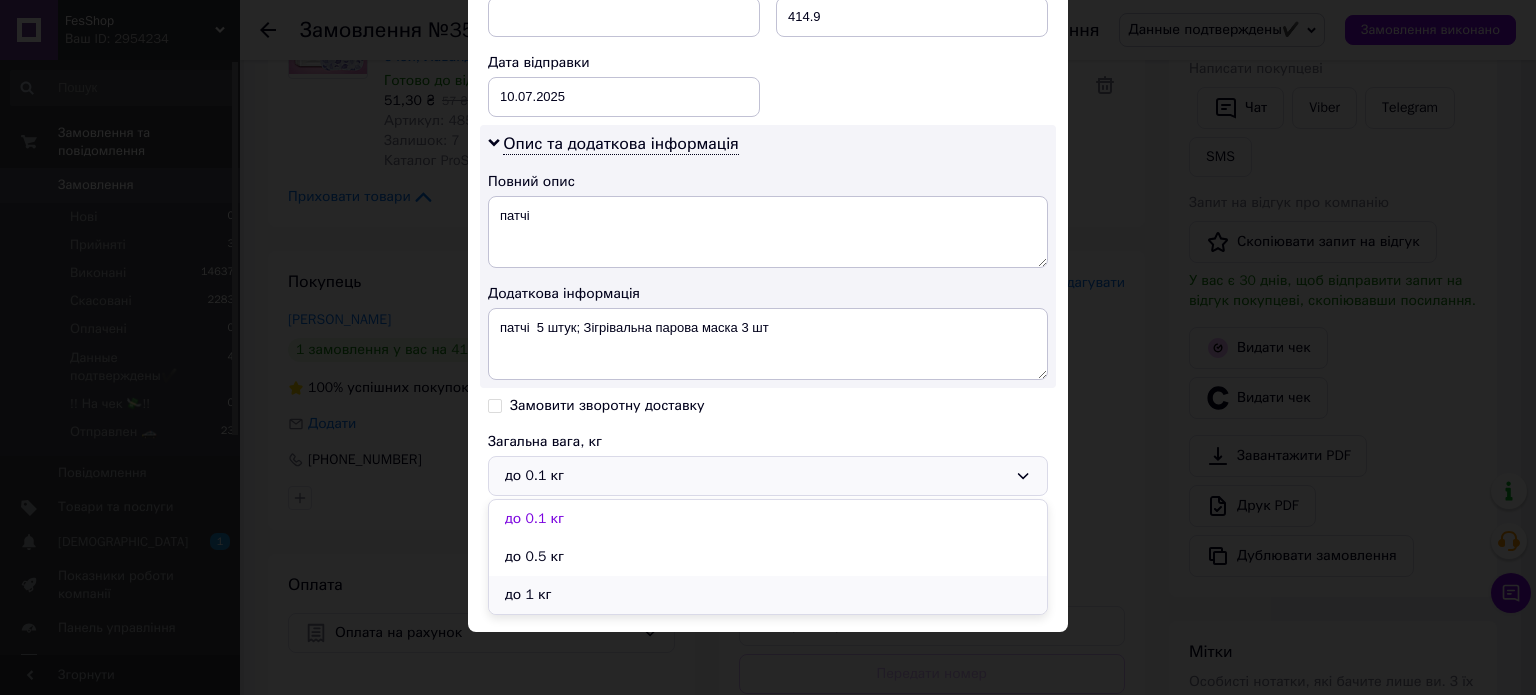click on "до 1 кг" at bounding box center [768, 595] 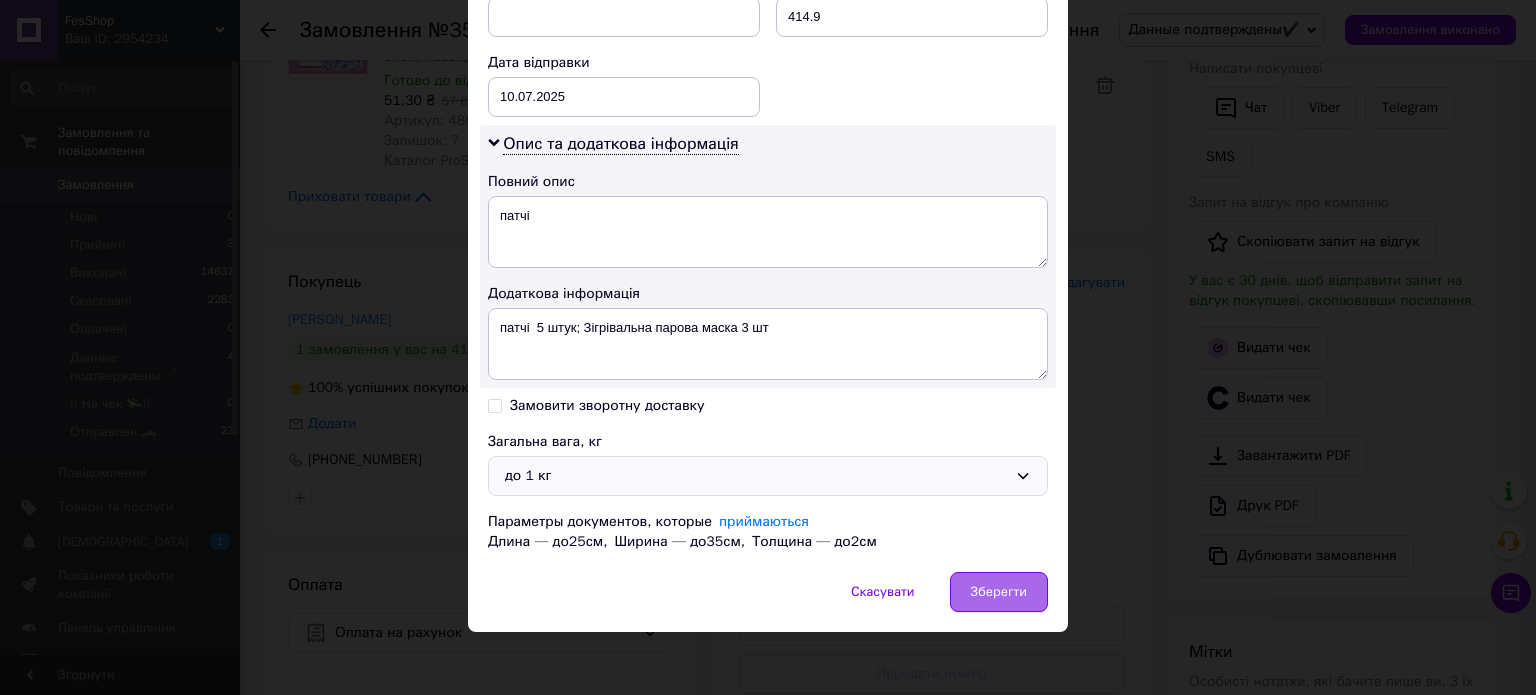 click on "Зберегти" at bounding box center [999, 592] 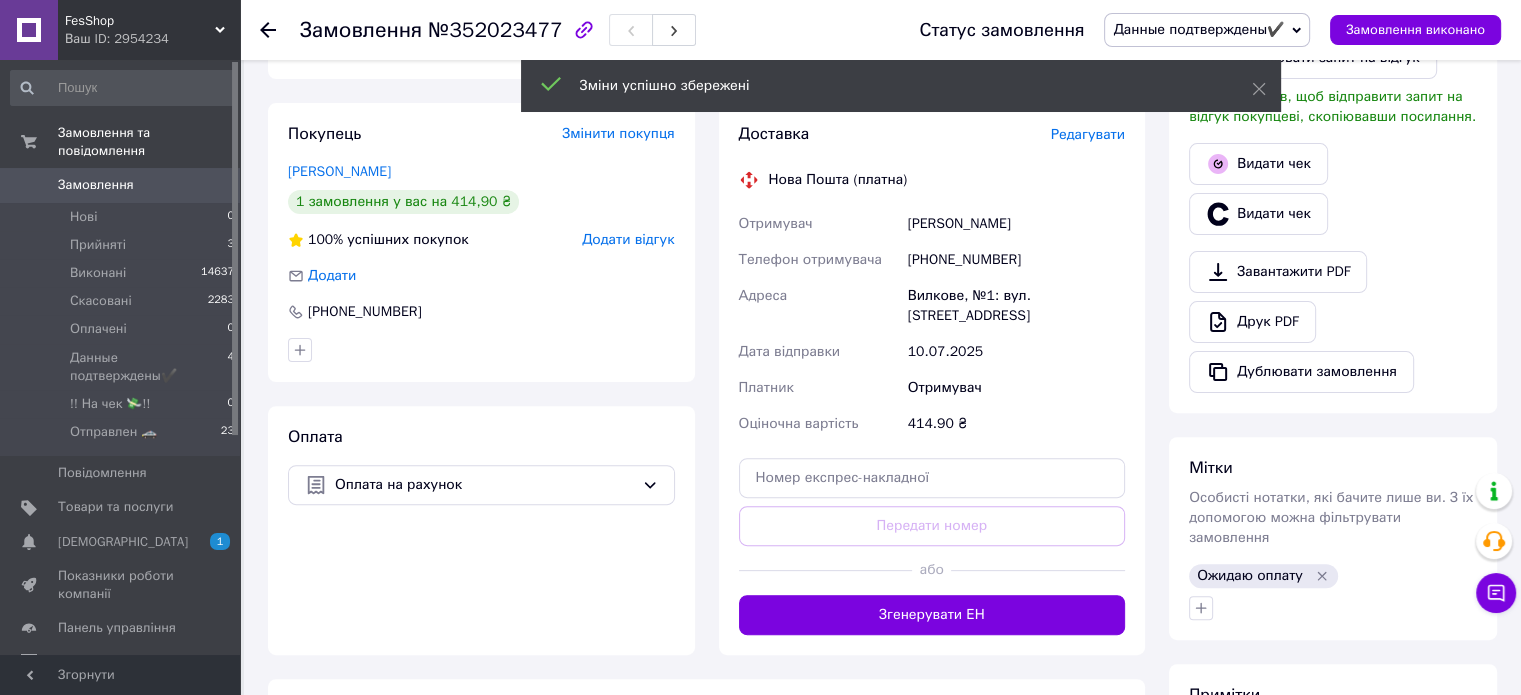 scroll, scrollTop: 700, scrollLeft: 0, axis: vertical 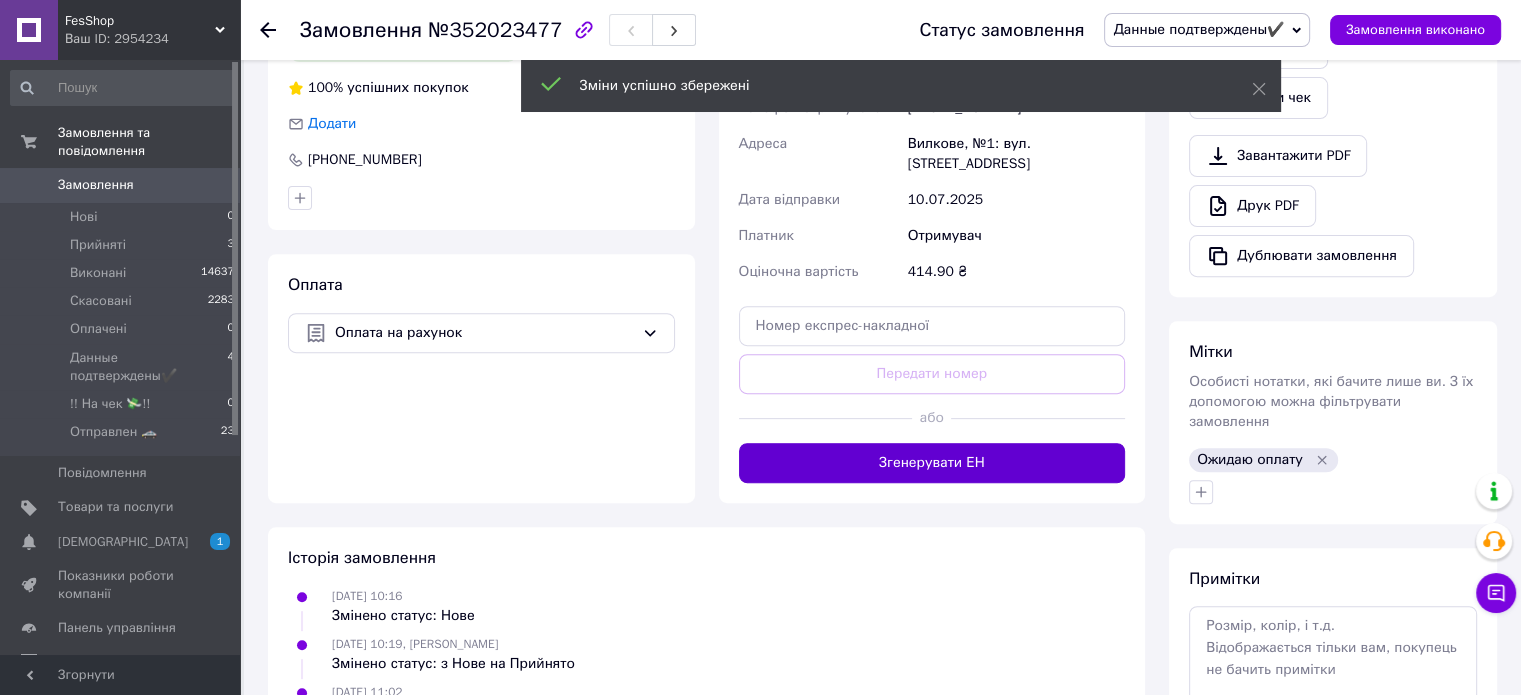 click on "Згенерувати ЕН" at bounding box center (932, 463) 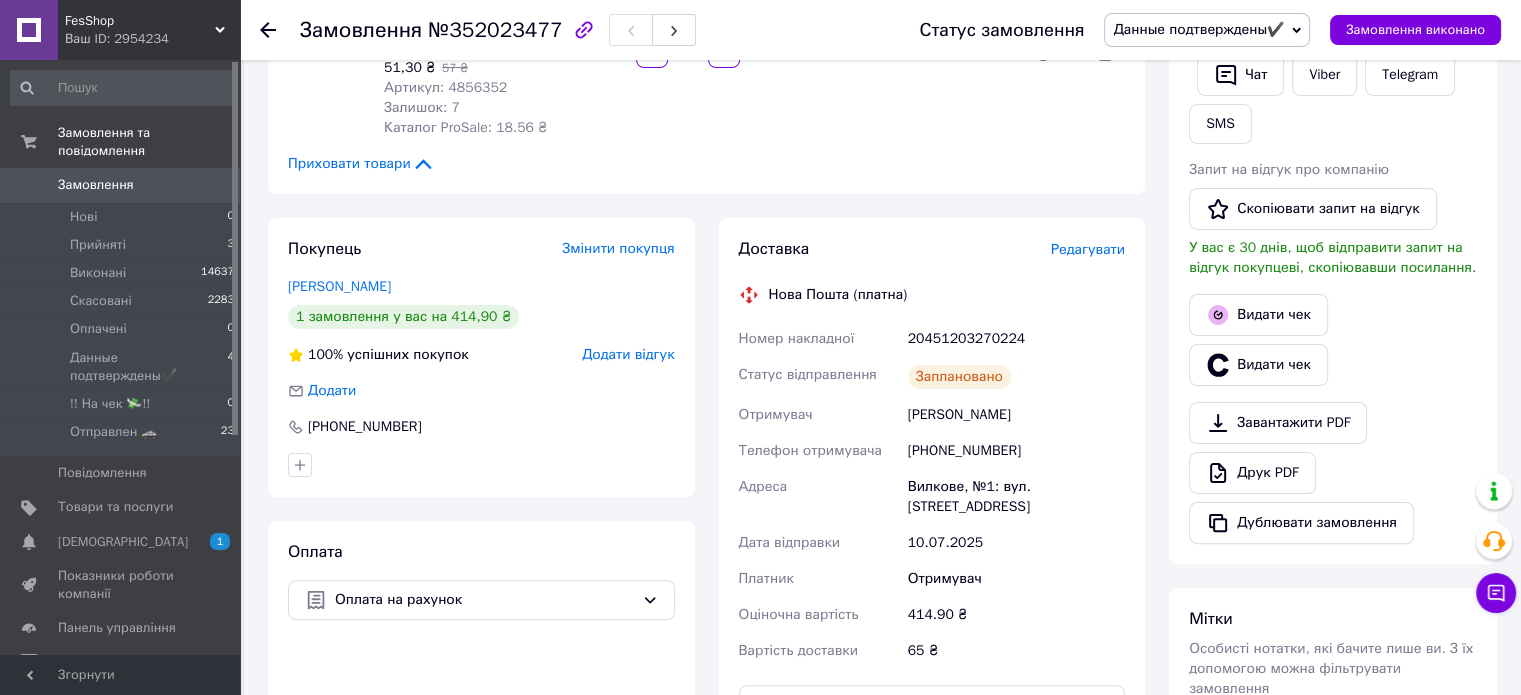 scroll, scrollTop: 100, scrollLeft: 0, axis: vertical 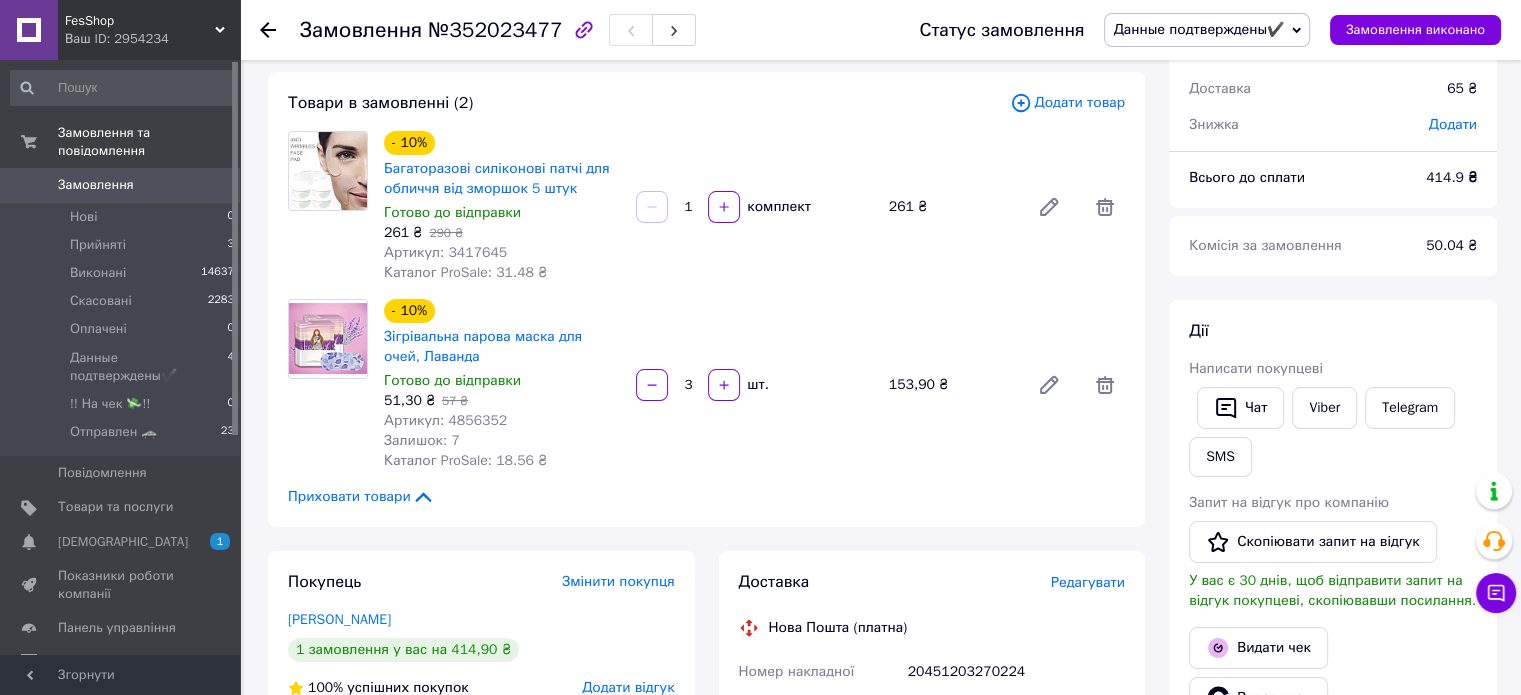 click 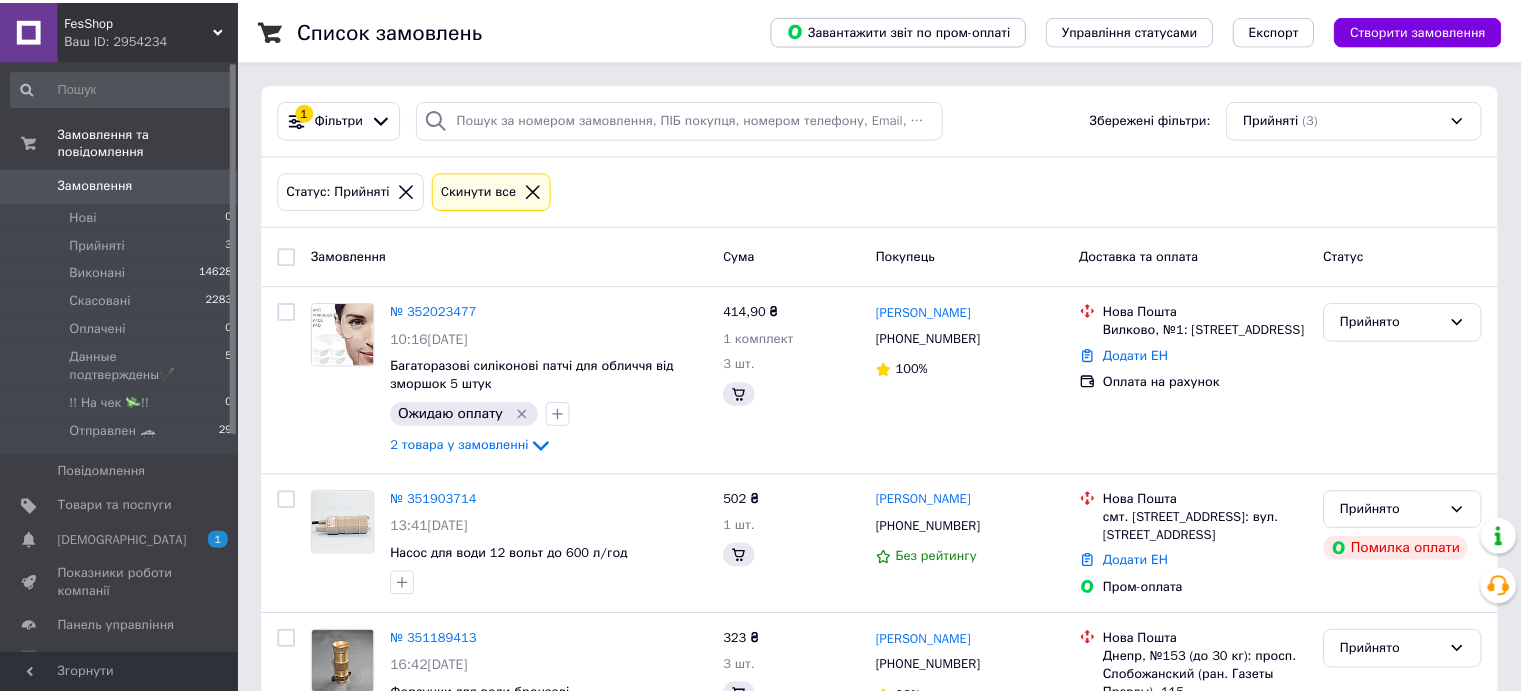 scroll, scrollTop: 0, scrollLeft: 0, axis: both 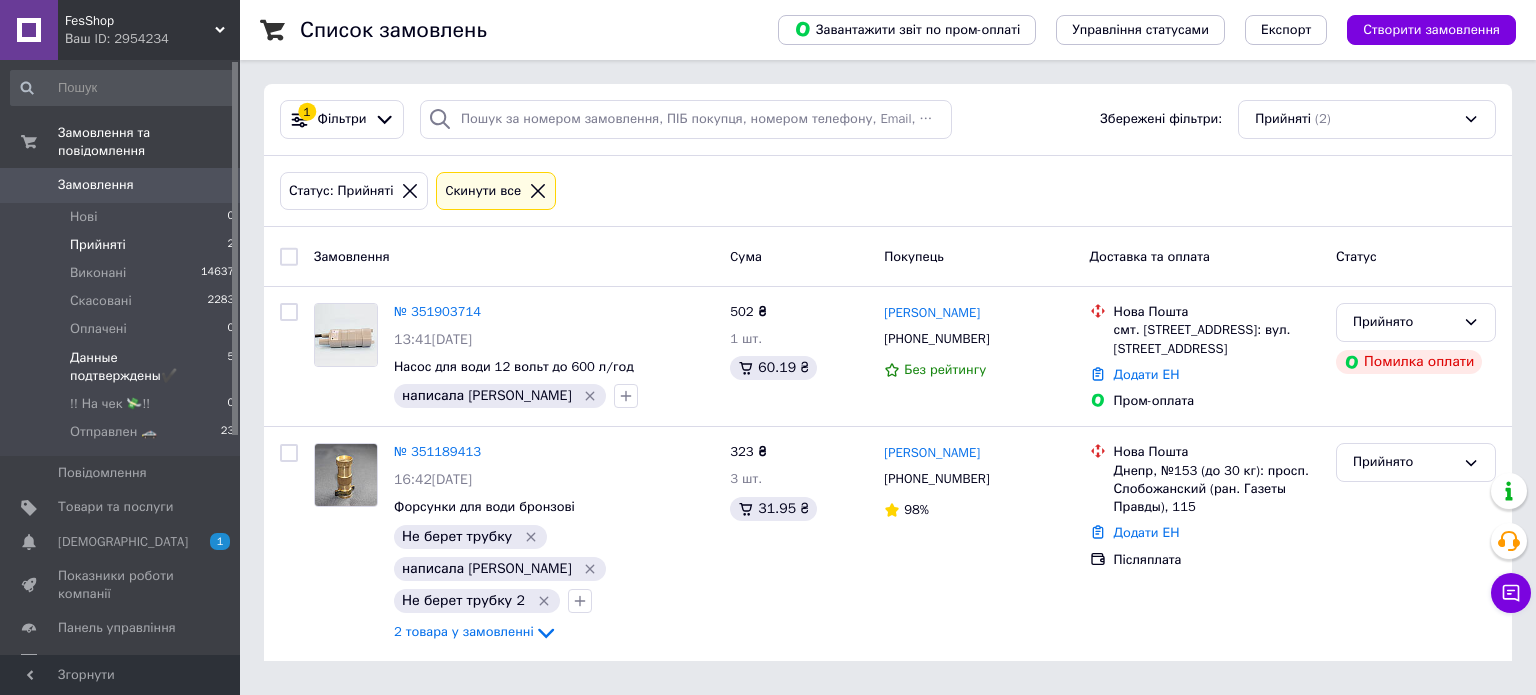 click on "Данные подтверждены✔️" at bounding box center [148, 367] 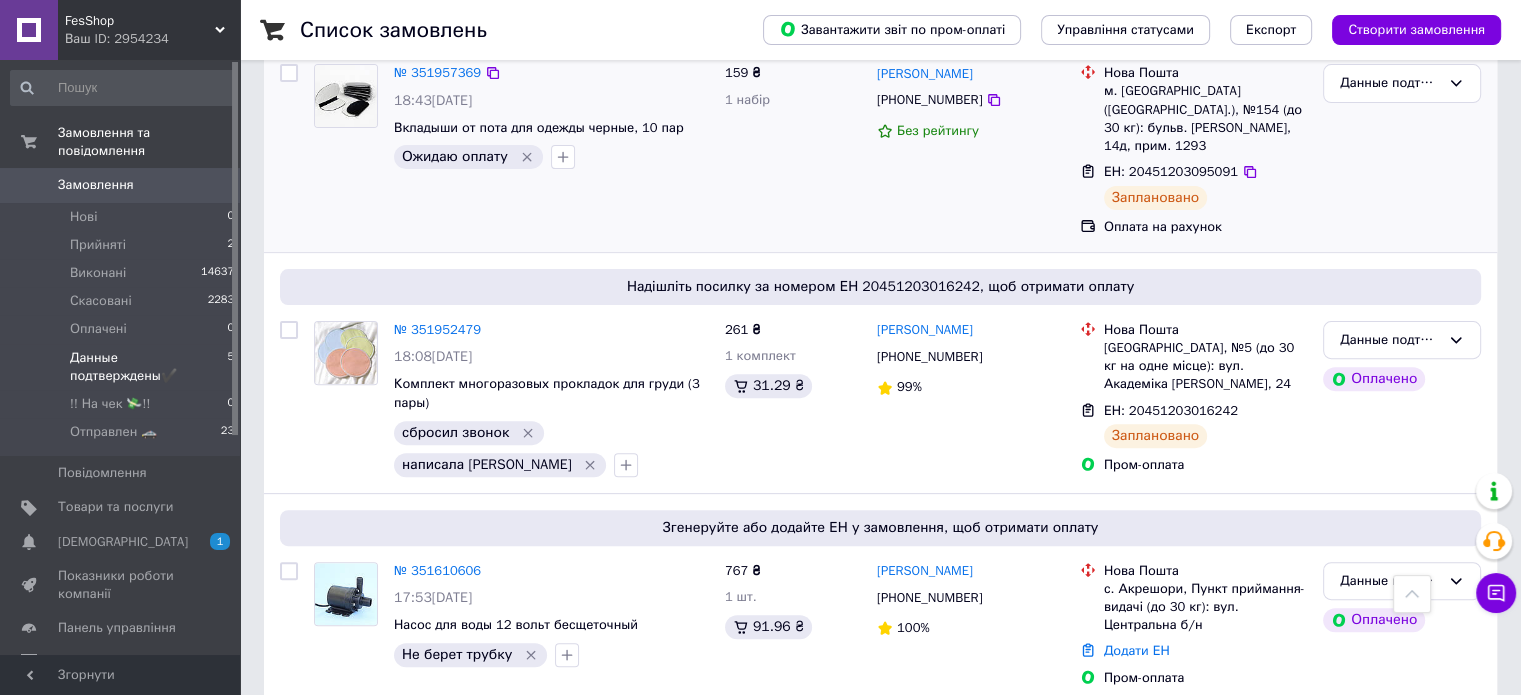 scroll, scrollTop: 608, scrollLeft: 0, axis: vertical 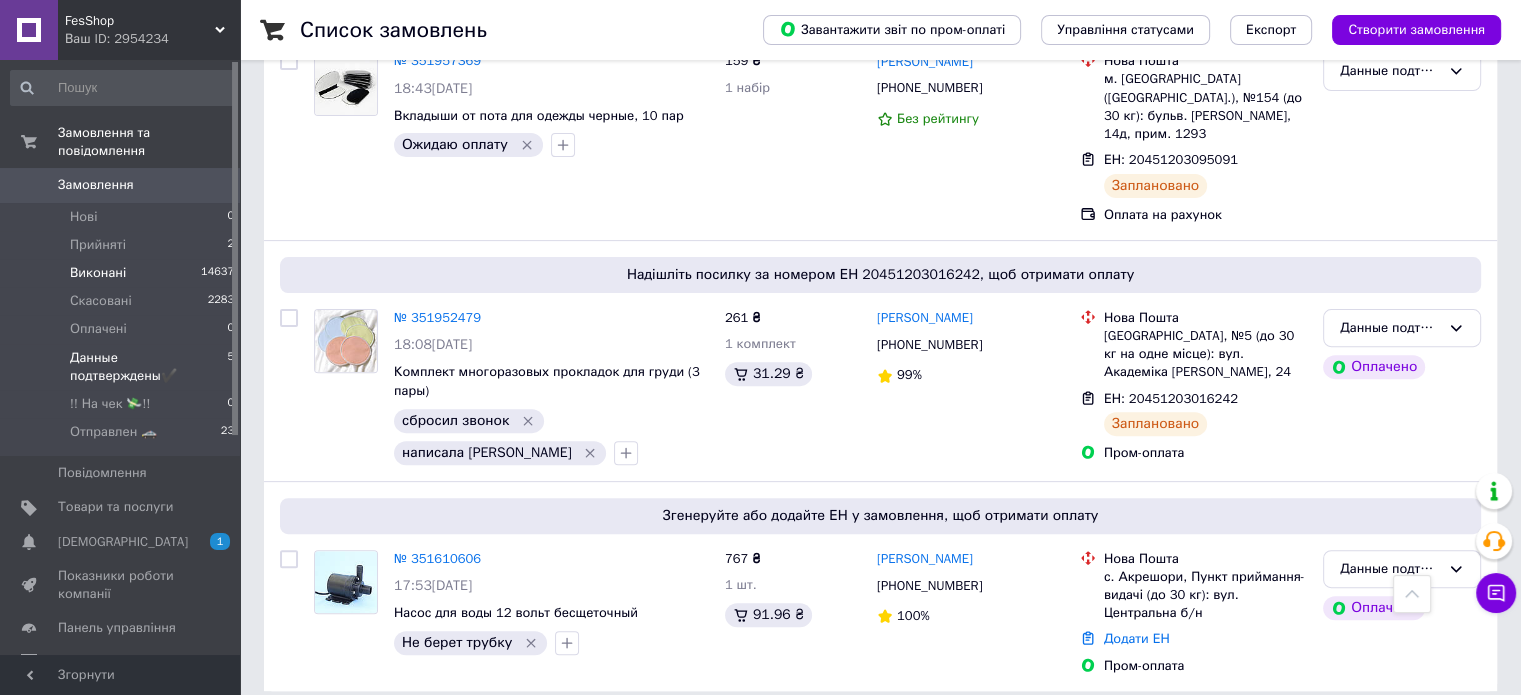 click on "Виконані 14637" at bounding box center [123, 273] 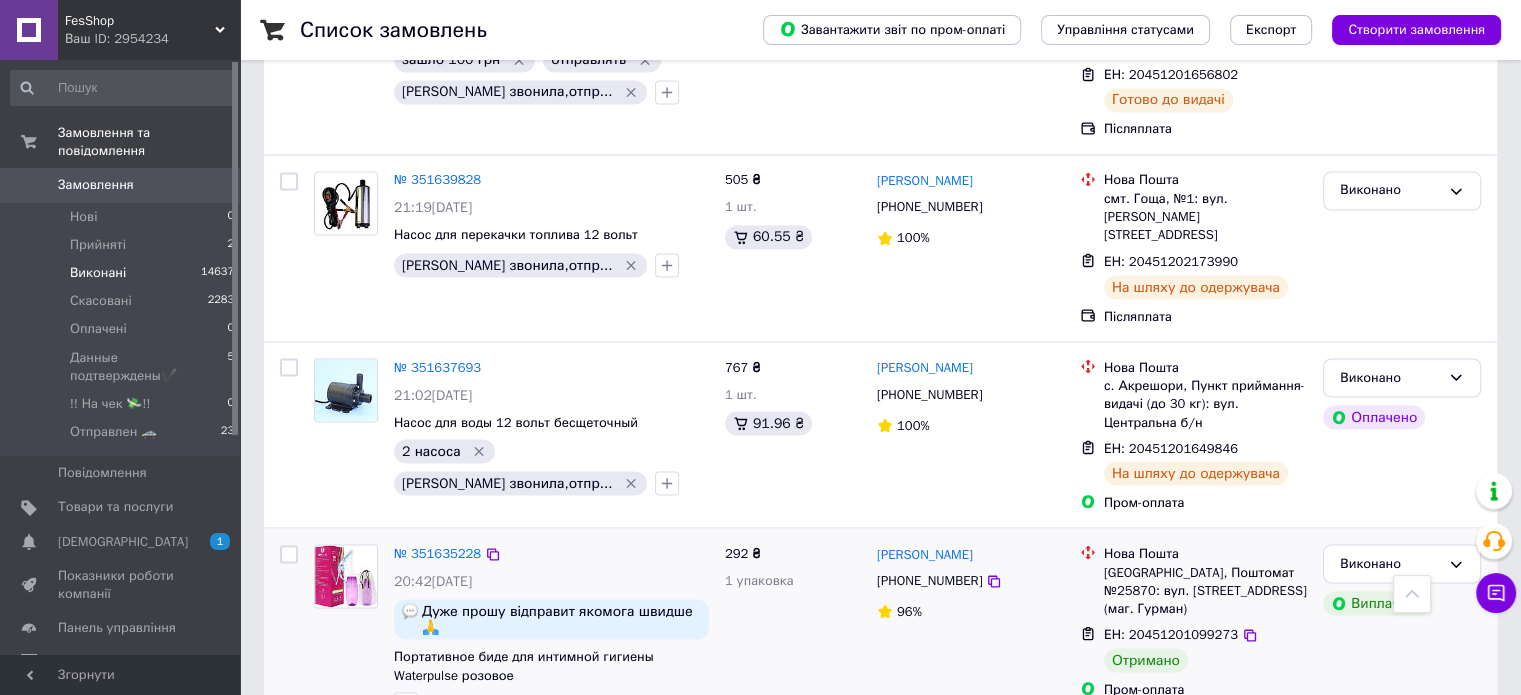 scroll, scrollTop: 4100, scrollLeft: 0, axis: vertical 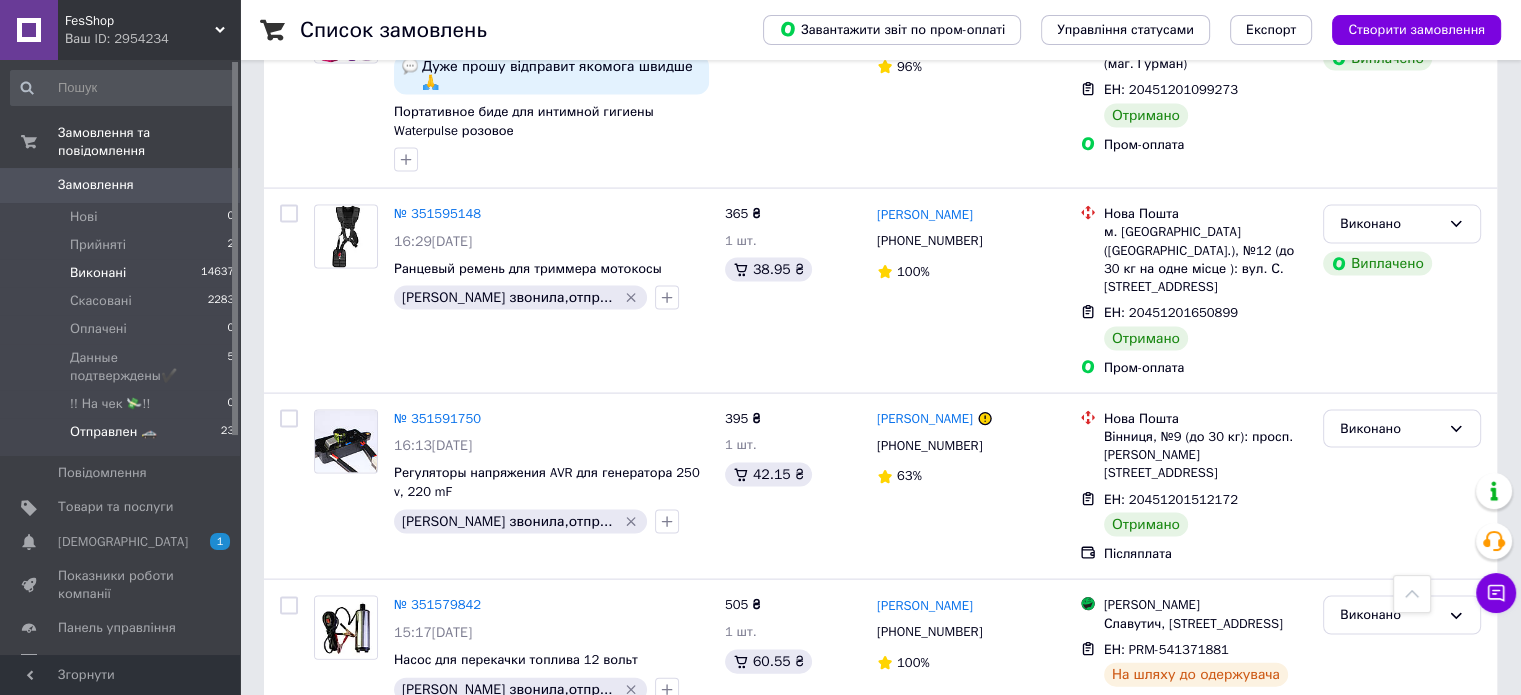 click on "Отправлен 🚓" at bounding box center [113, 432] 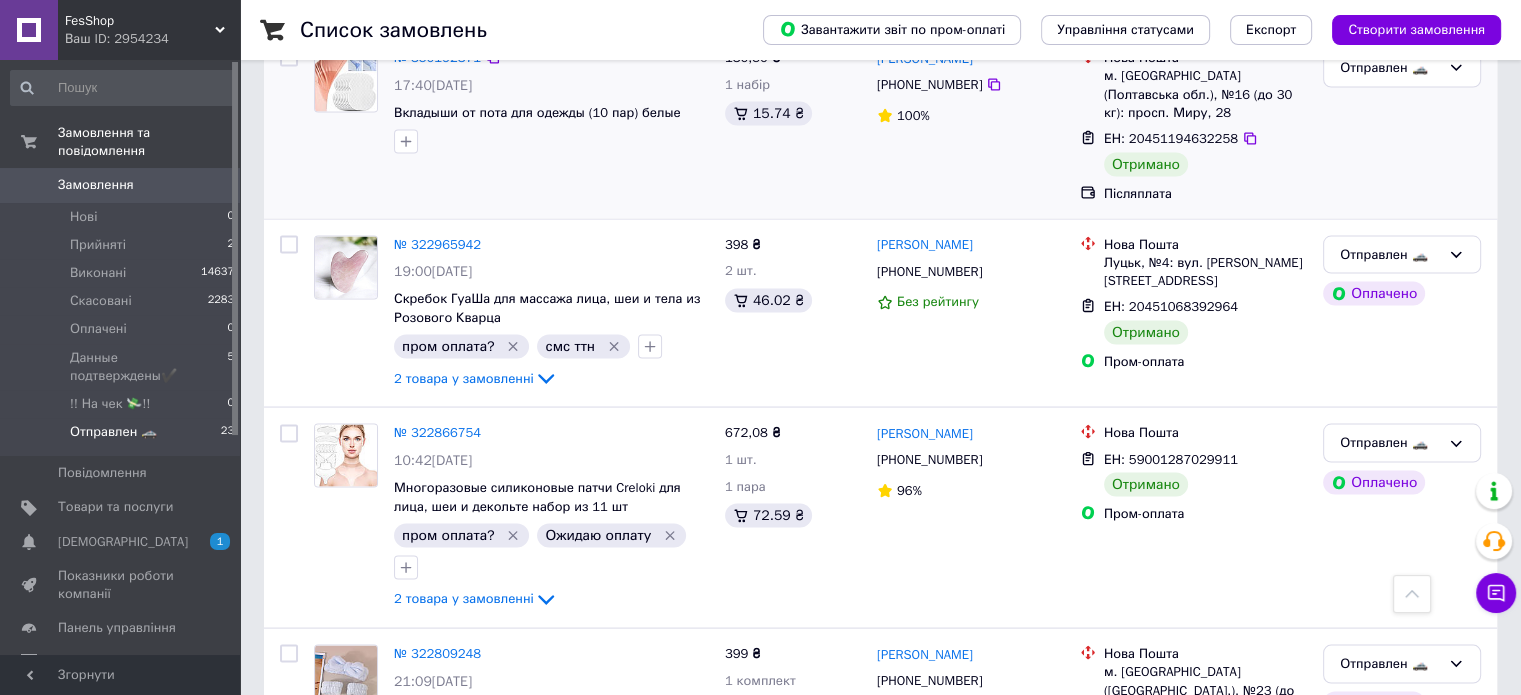scroll, scrollTop: 3316, scrollLeft: 0, axis: vertical 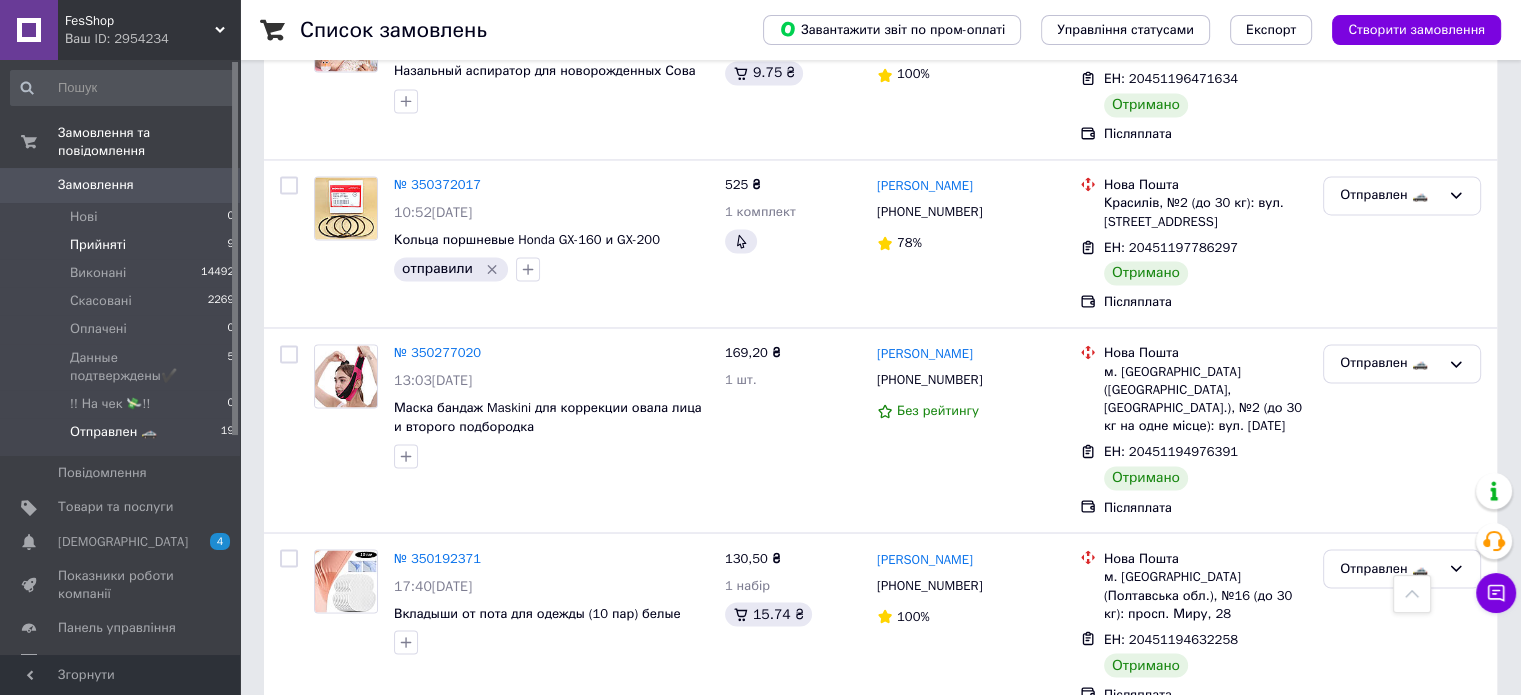 click on "Прийняті 9" at bounding box center (123, 245) 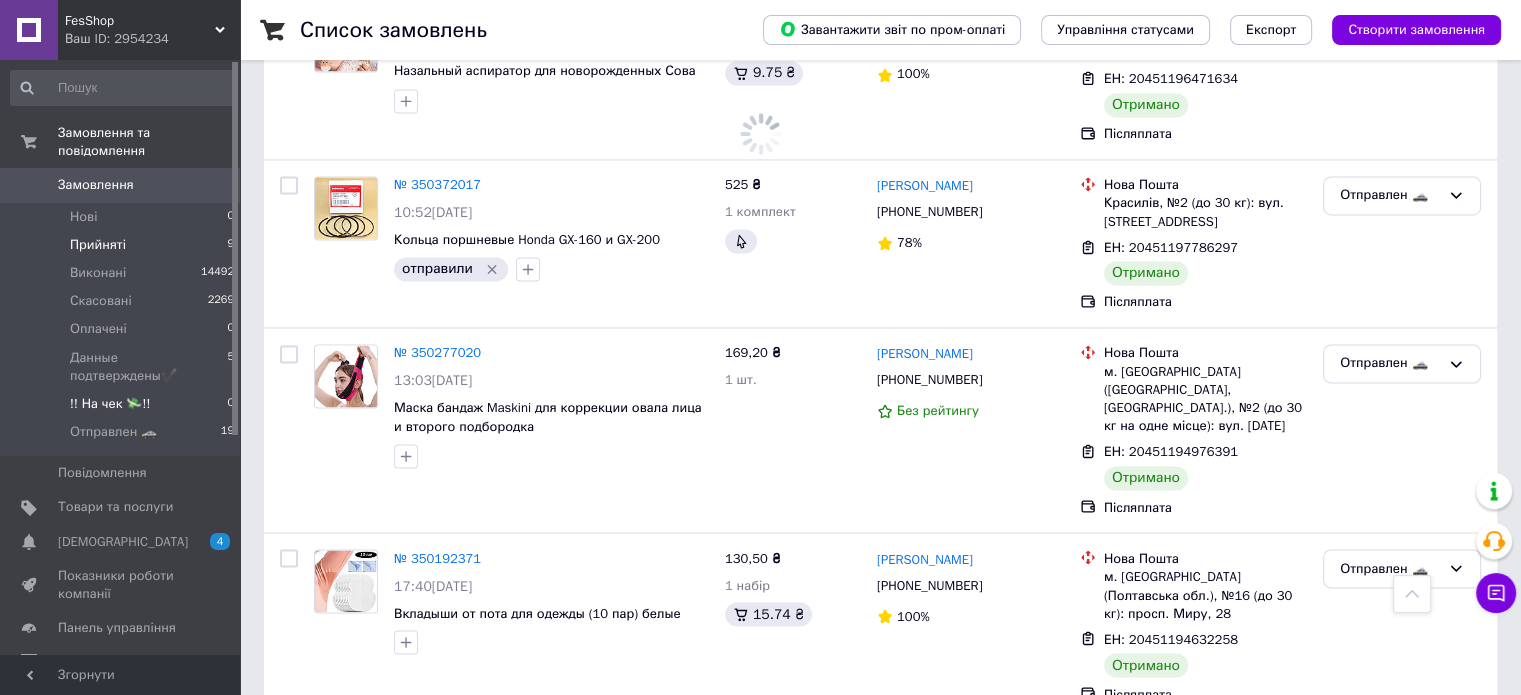 scroll, scrollTop: 0, scrollLeft: 0, axis: both 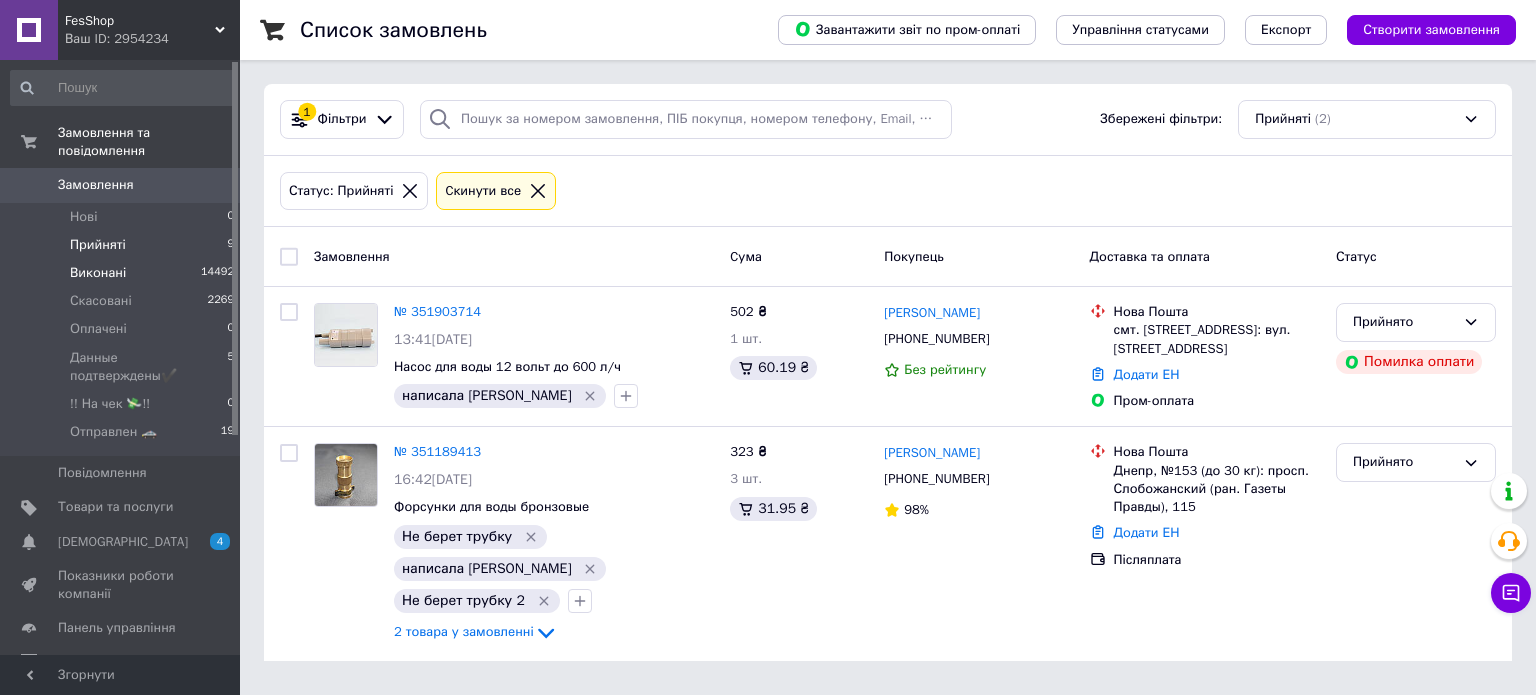 click on "Виконані" at bounding box center [98, 273] 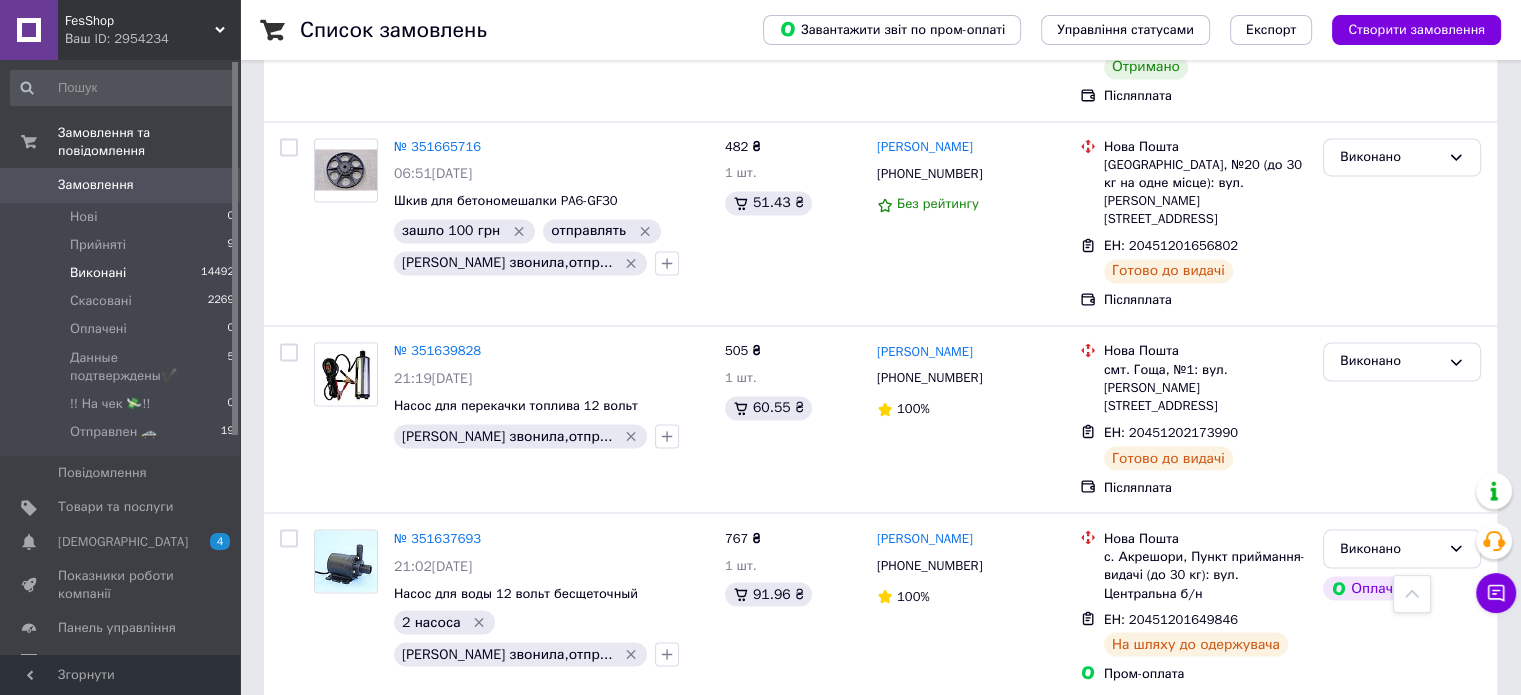 scroll, scrollTop: 3400, scrollLeft: 0, axis: vertical 